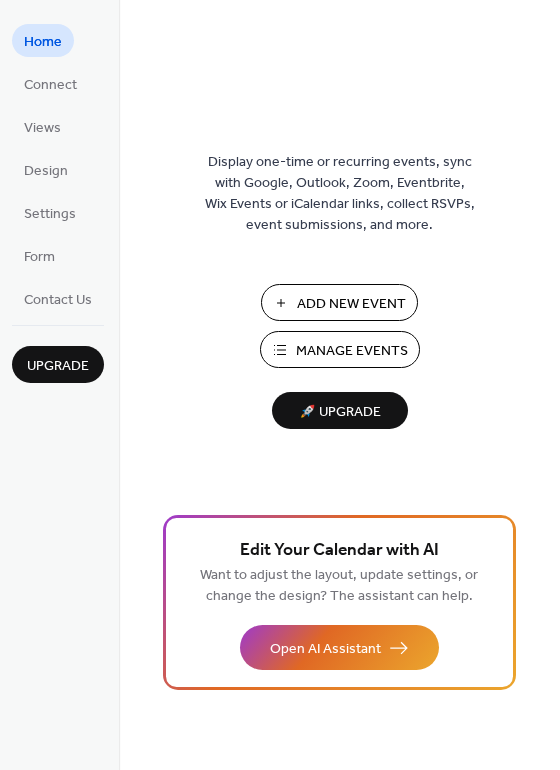 scroll, scrollTop: 0, scrollLeft: 0, axis: both 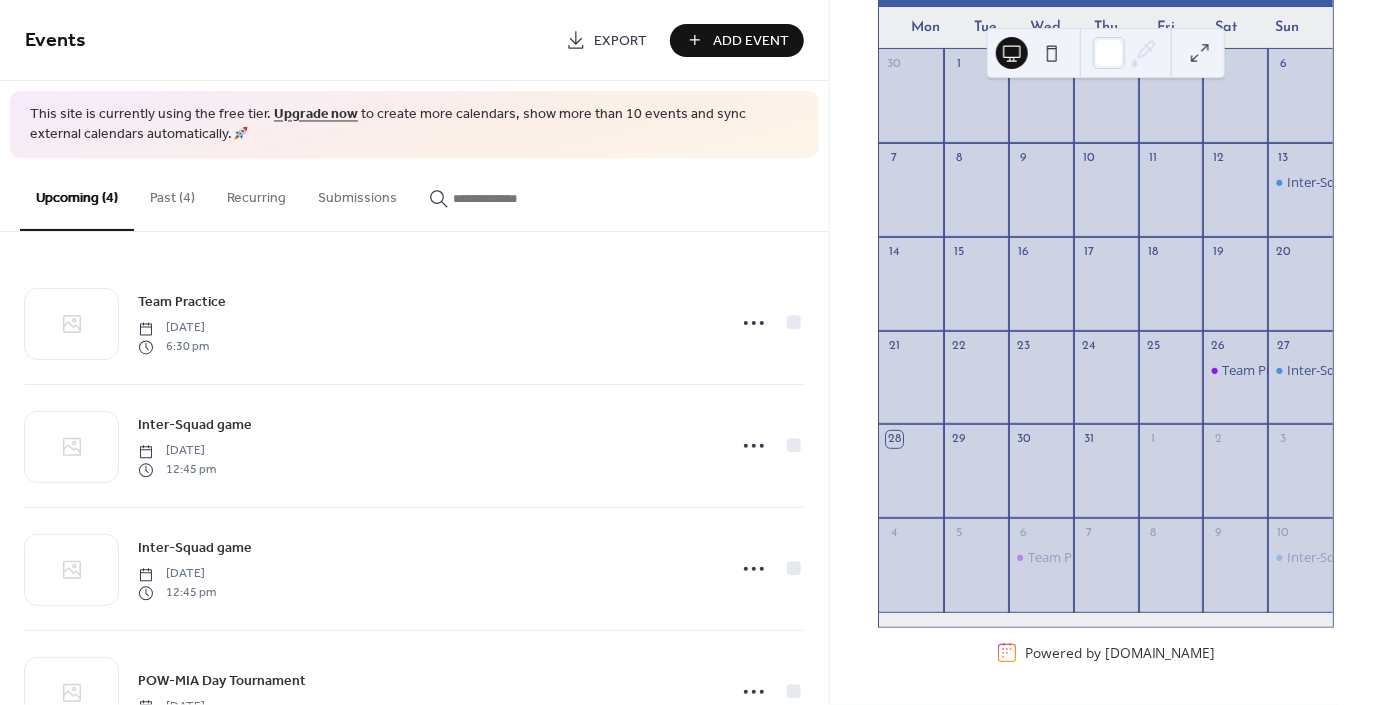 click on "Past (4)" at bounding box center (172, 193) 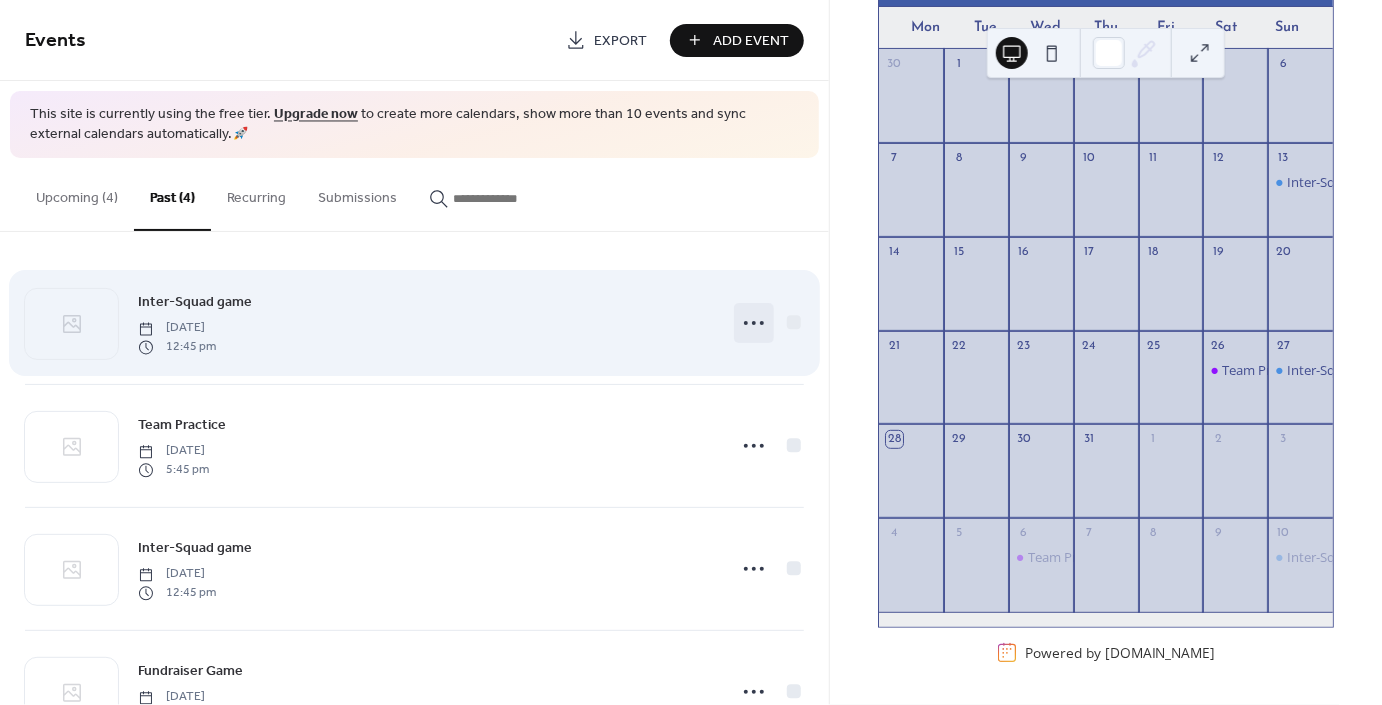 click 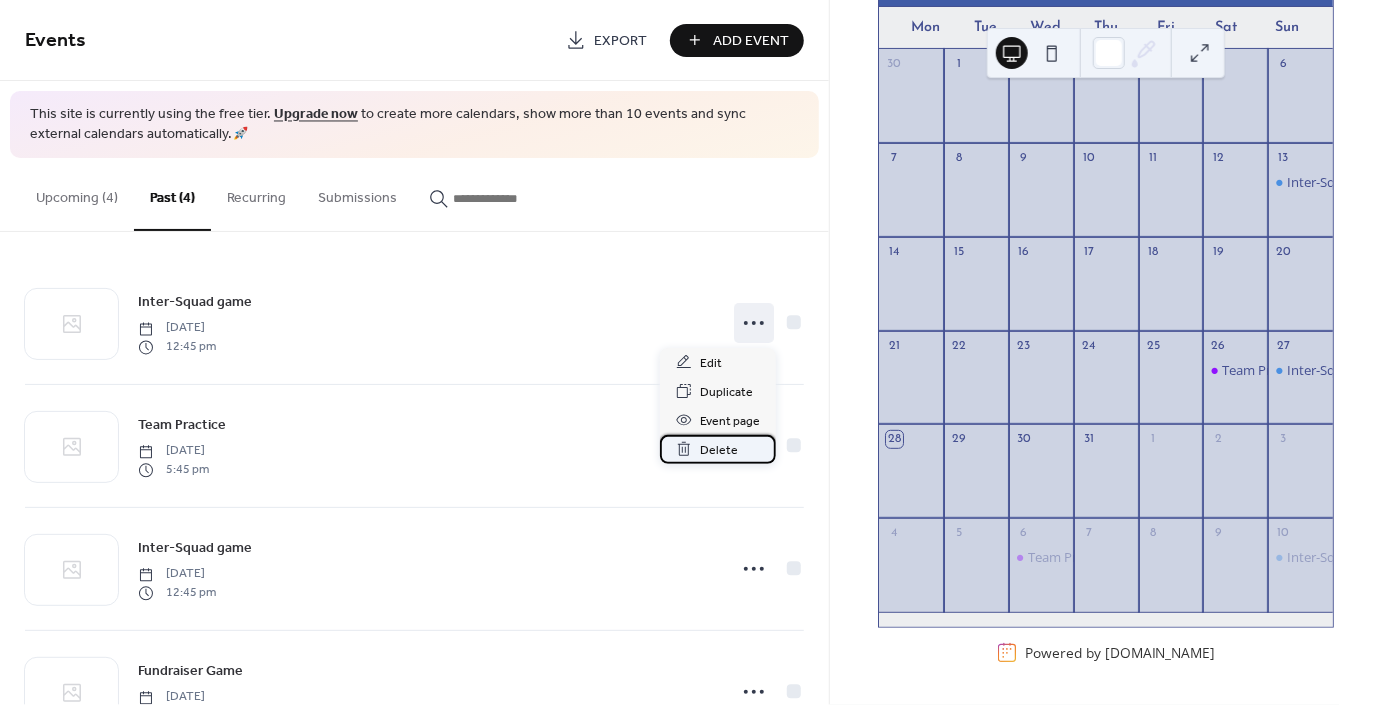 click on "Delete" at bounding box center [719, 450] 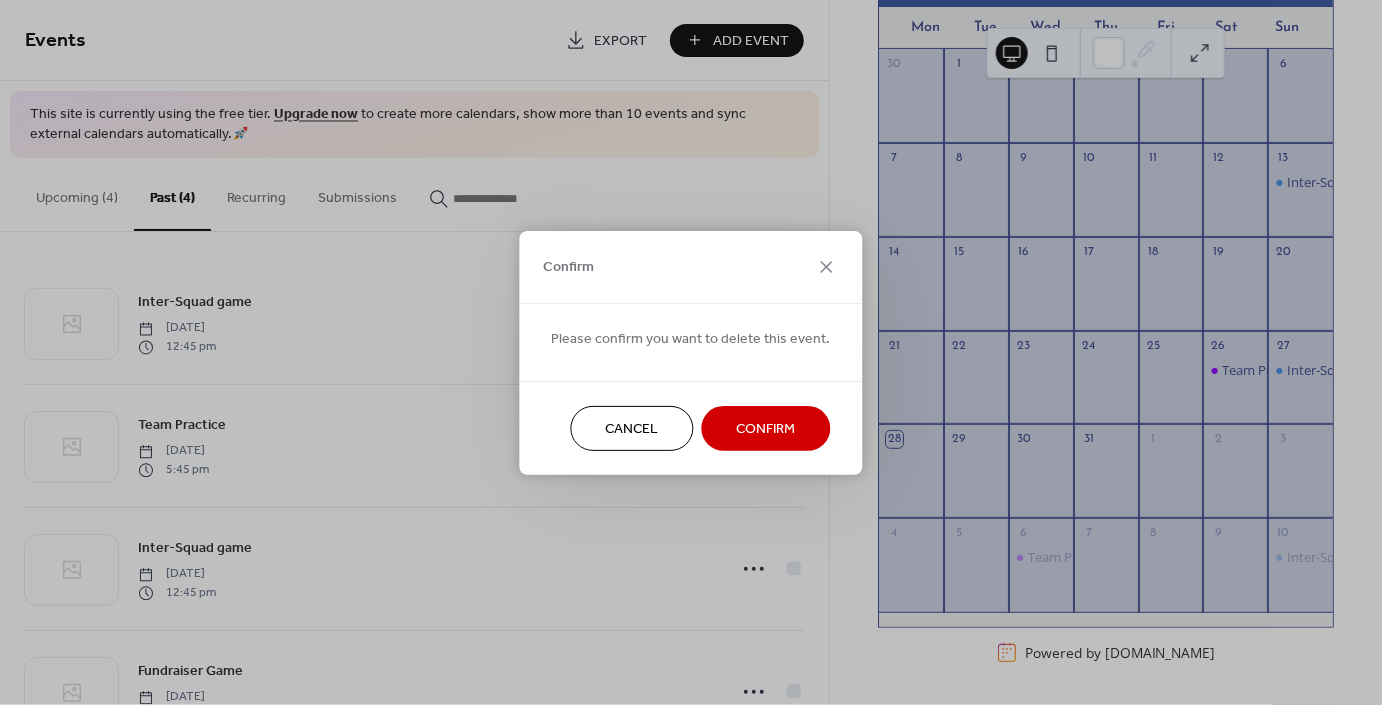 click on "Confirm" at bounding box center [766, 429] 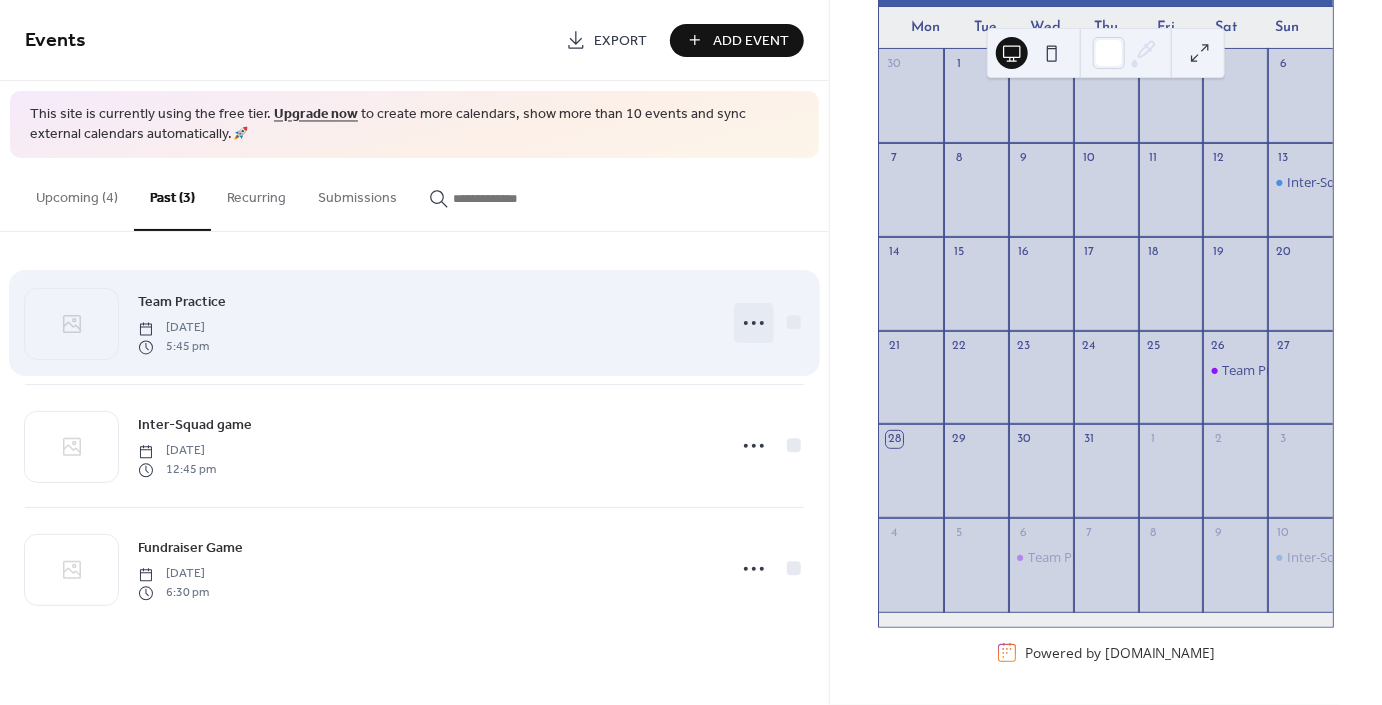 click 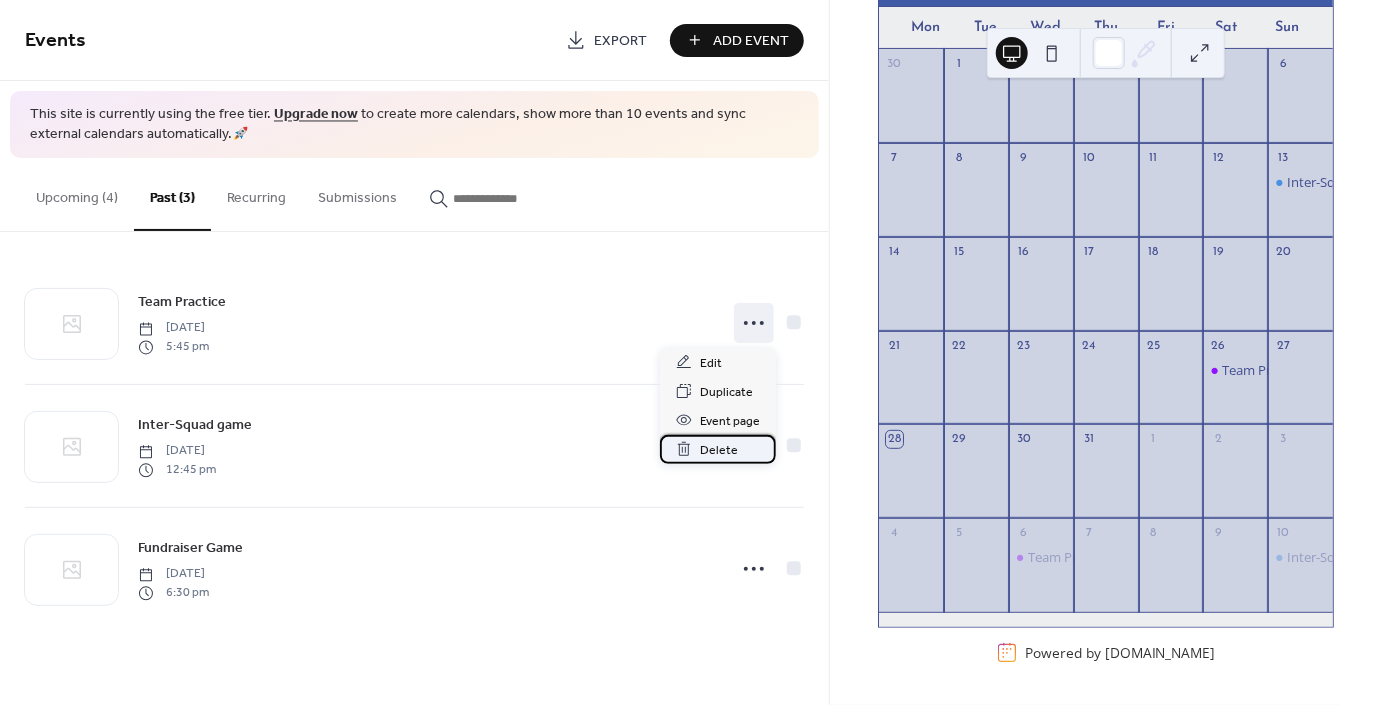 click on "Delete" at bounding box center [719, 450] 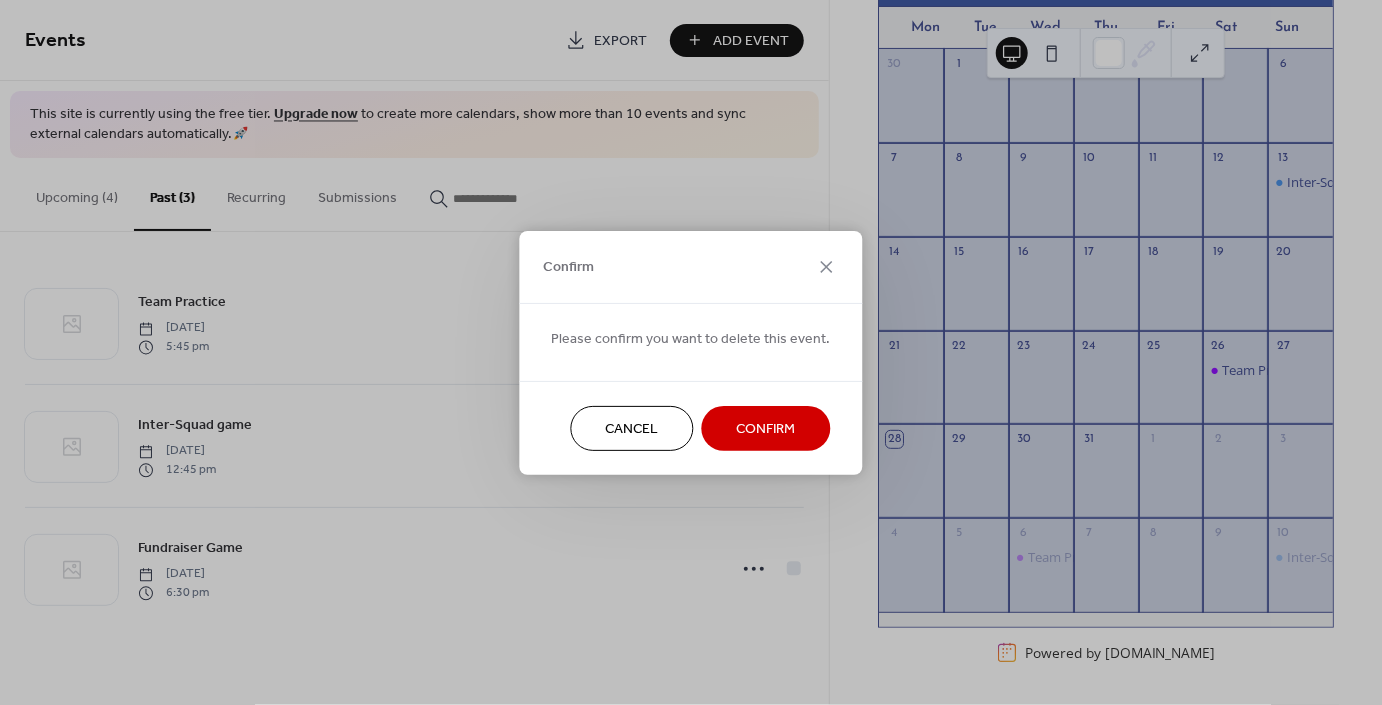 click on "Confirm" at bounding box center [766, 429] 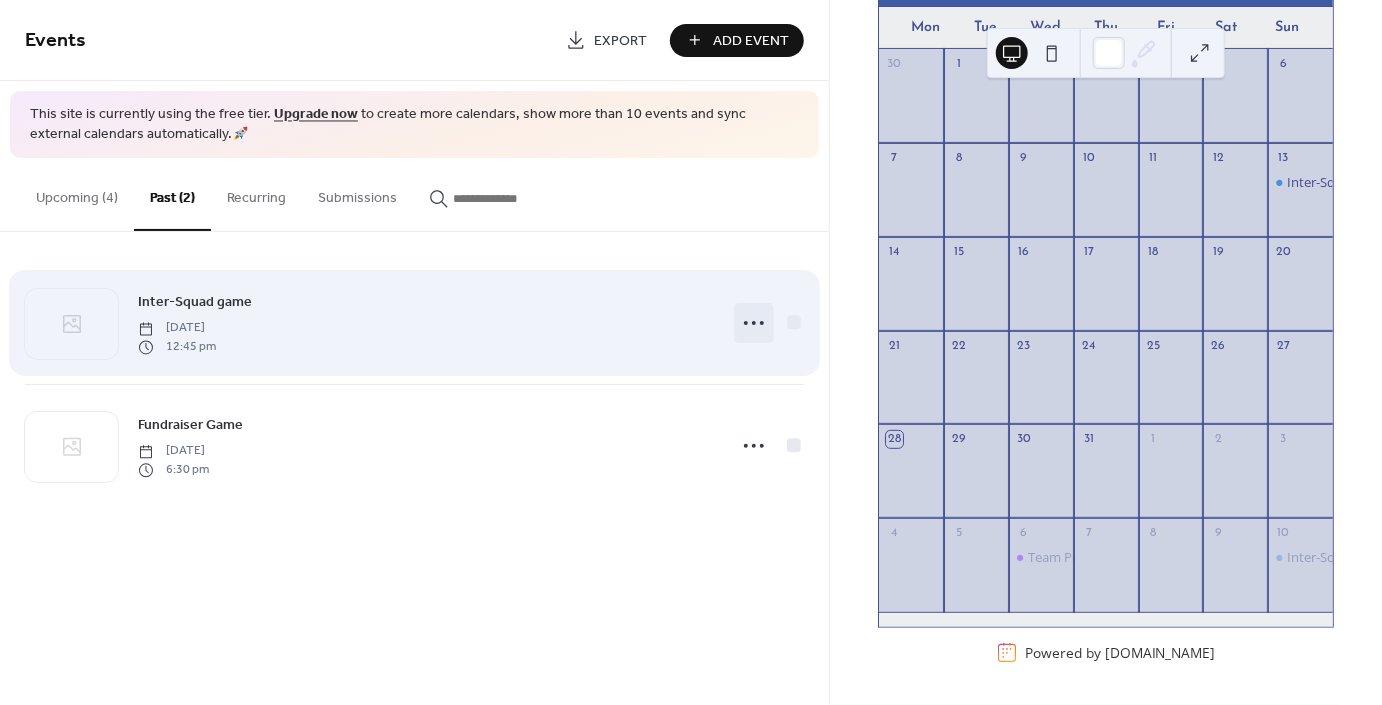 click 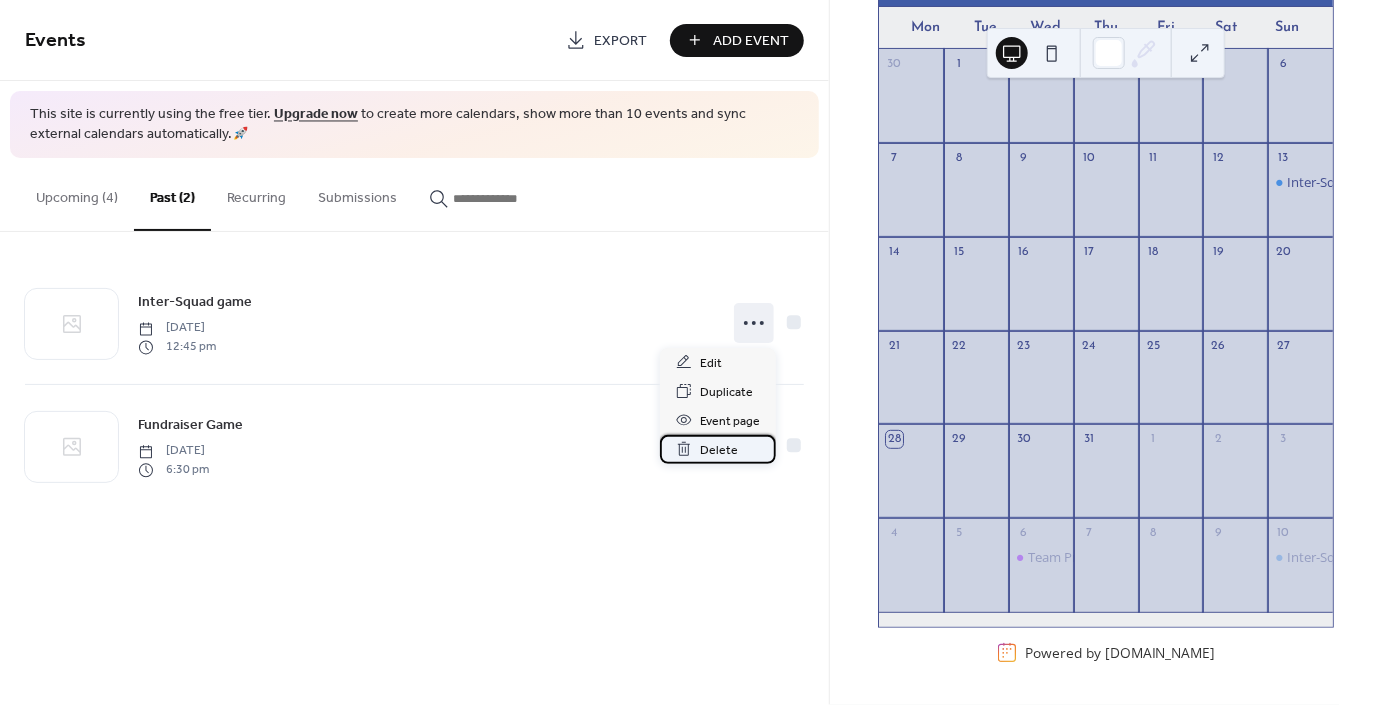 click on "Delete" at bounding box center [719, 450] 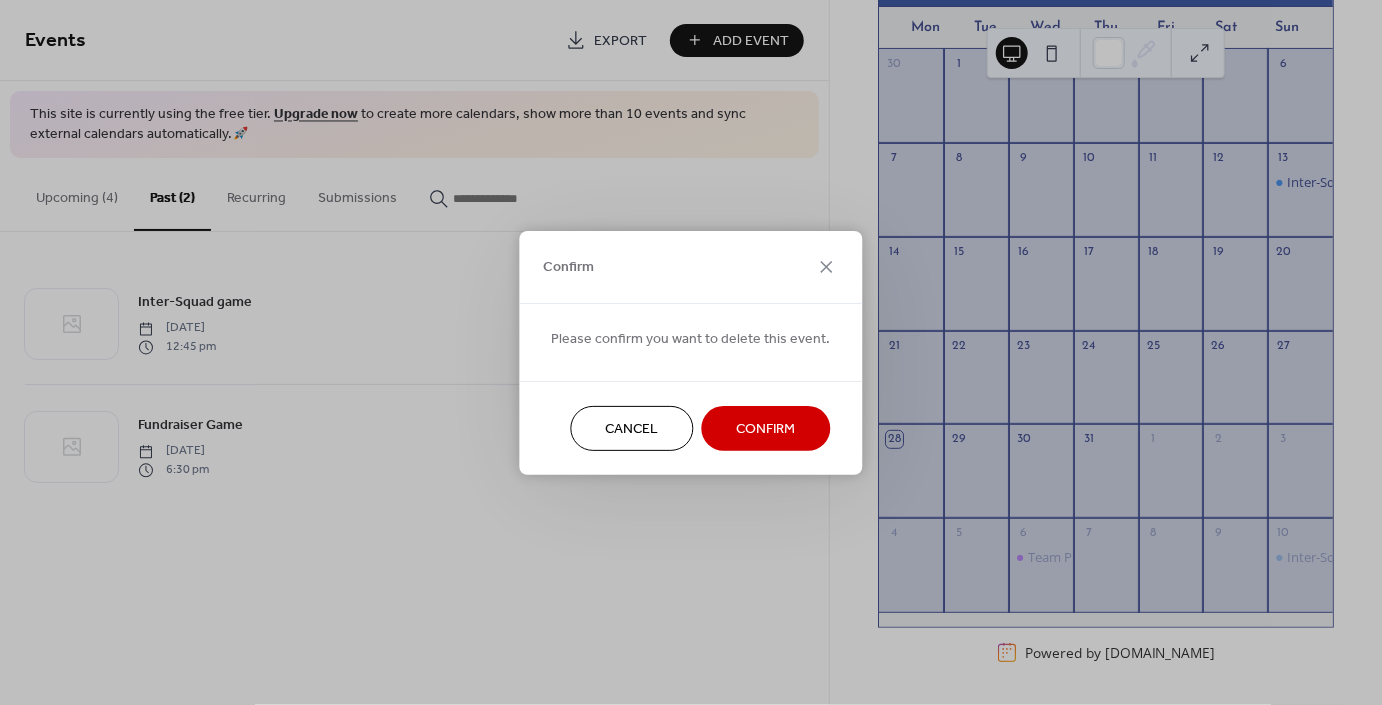 click on "Confirm" at bounding box center (766, 429) 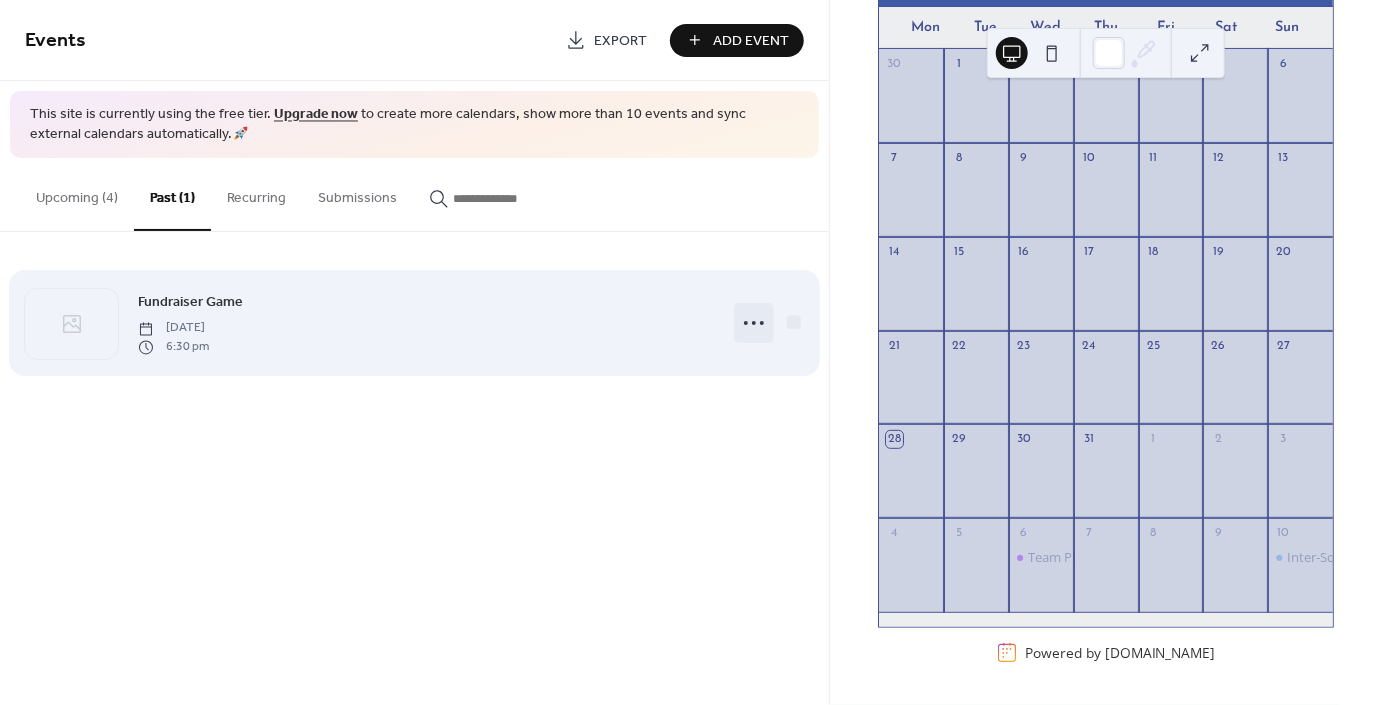 click 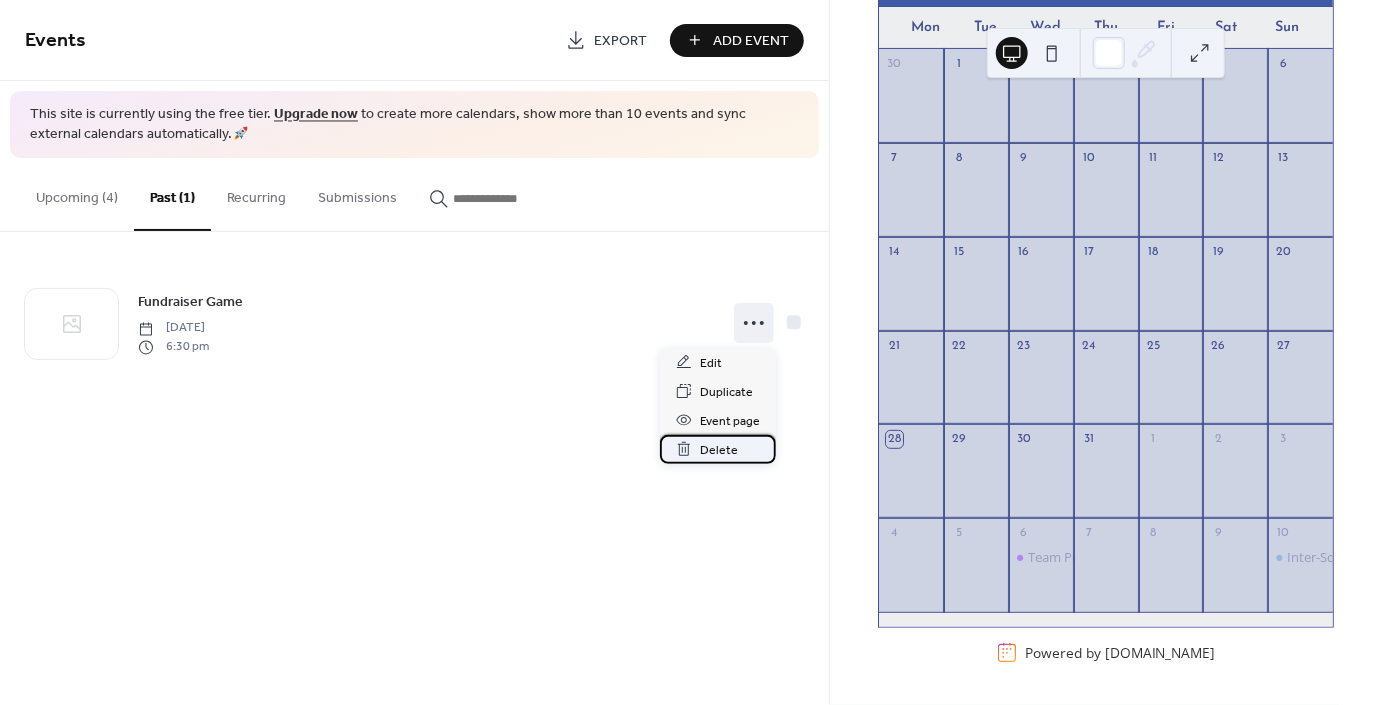 click on "Delete" at bounding box center [719, 450] 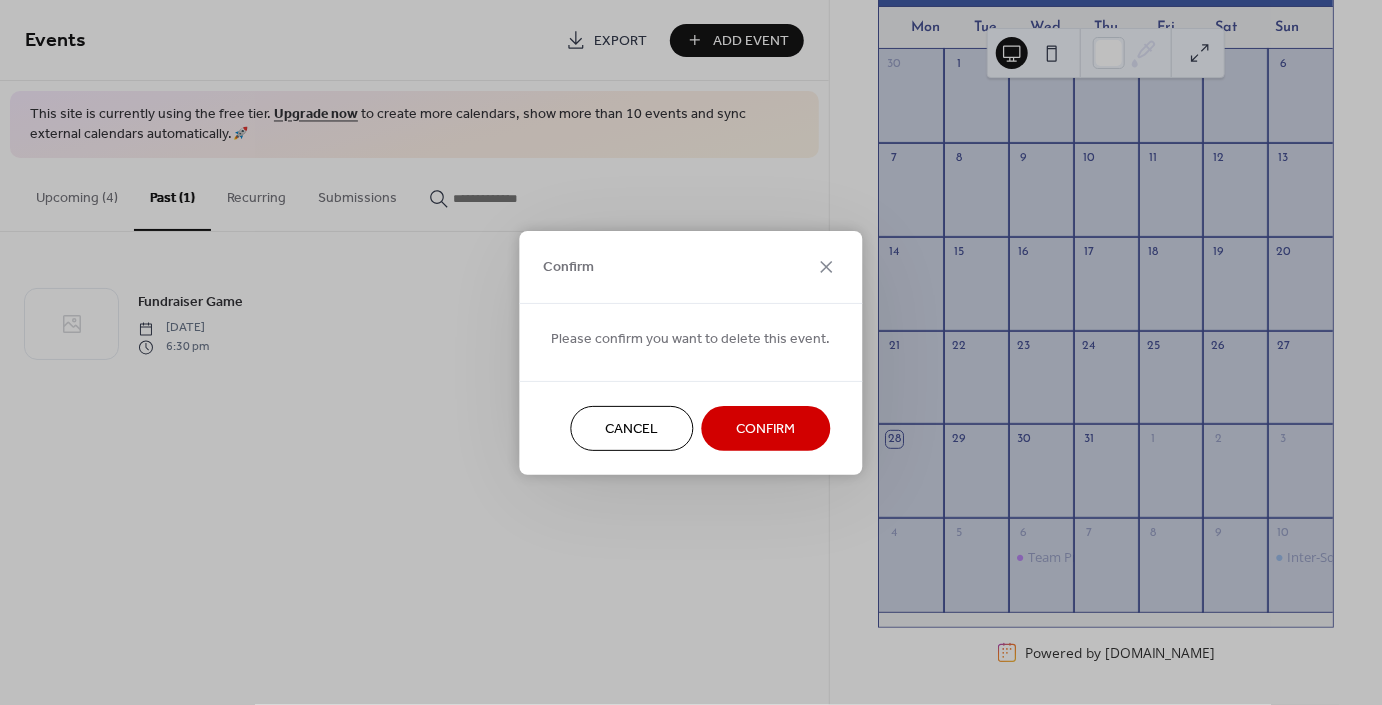 click on "Confirm" at bounding box center [766, 428] 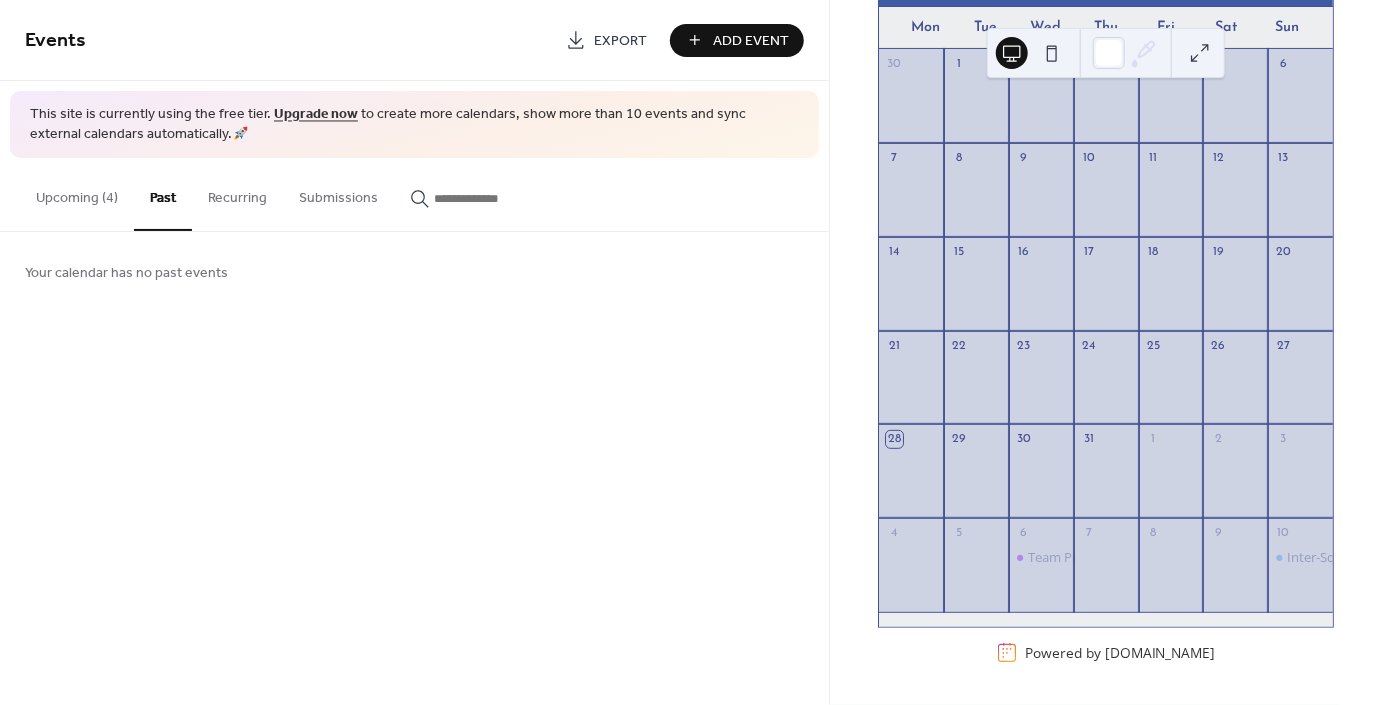 click on "Upcoming (4)" at bounding box center (77, 193) 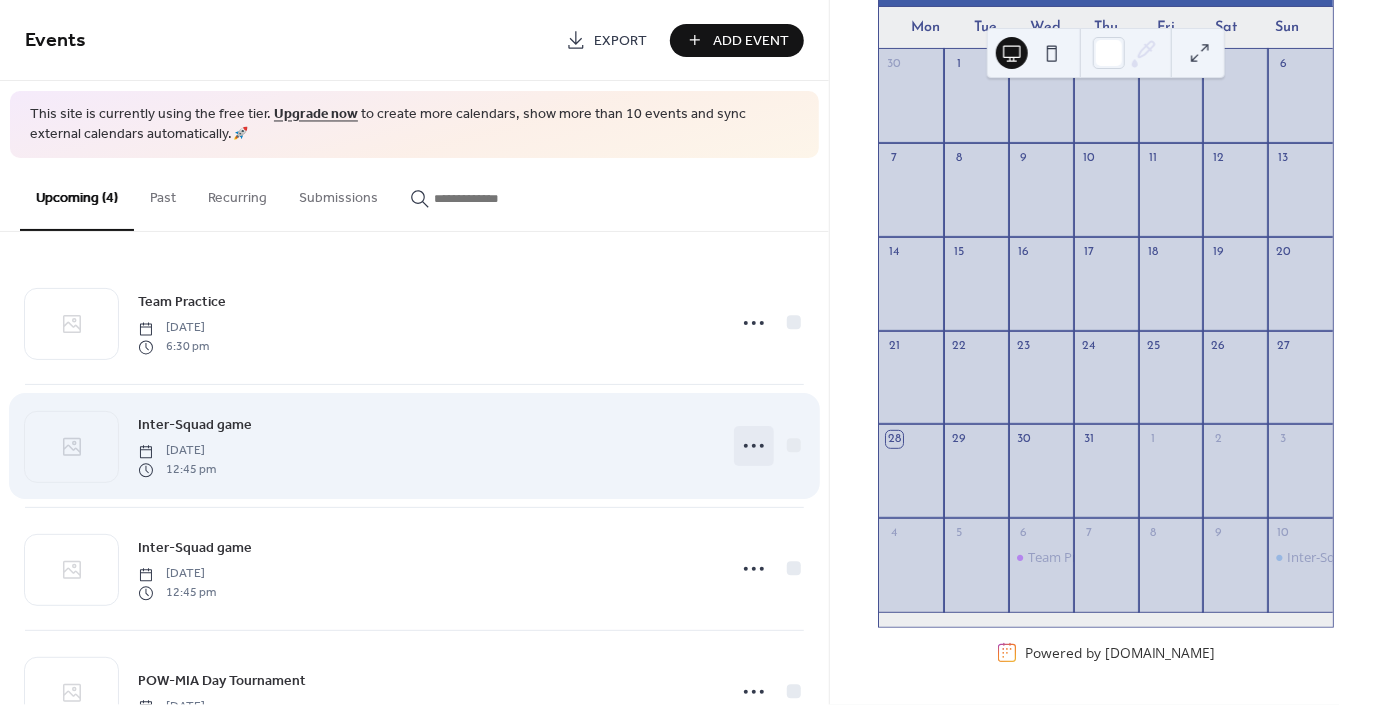 click 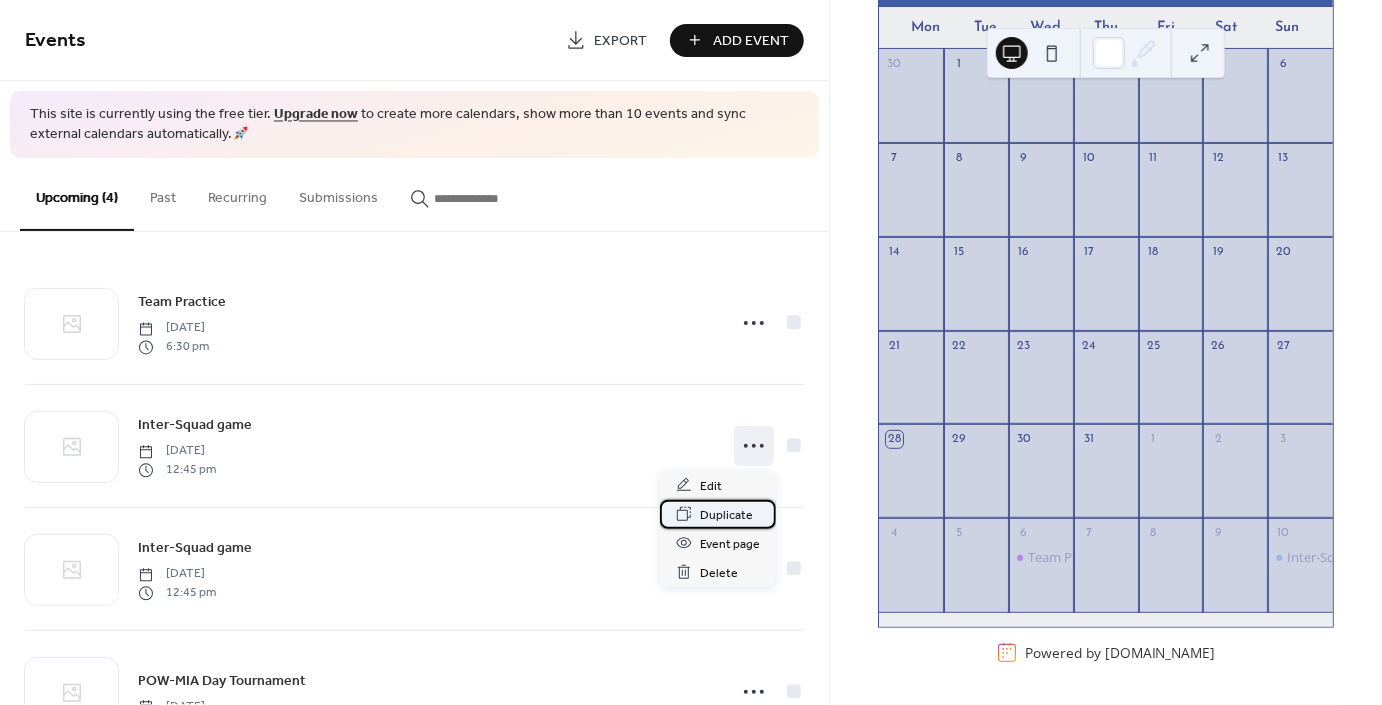 click on "Duplicate" at bounding box center (726, 515) 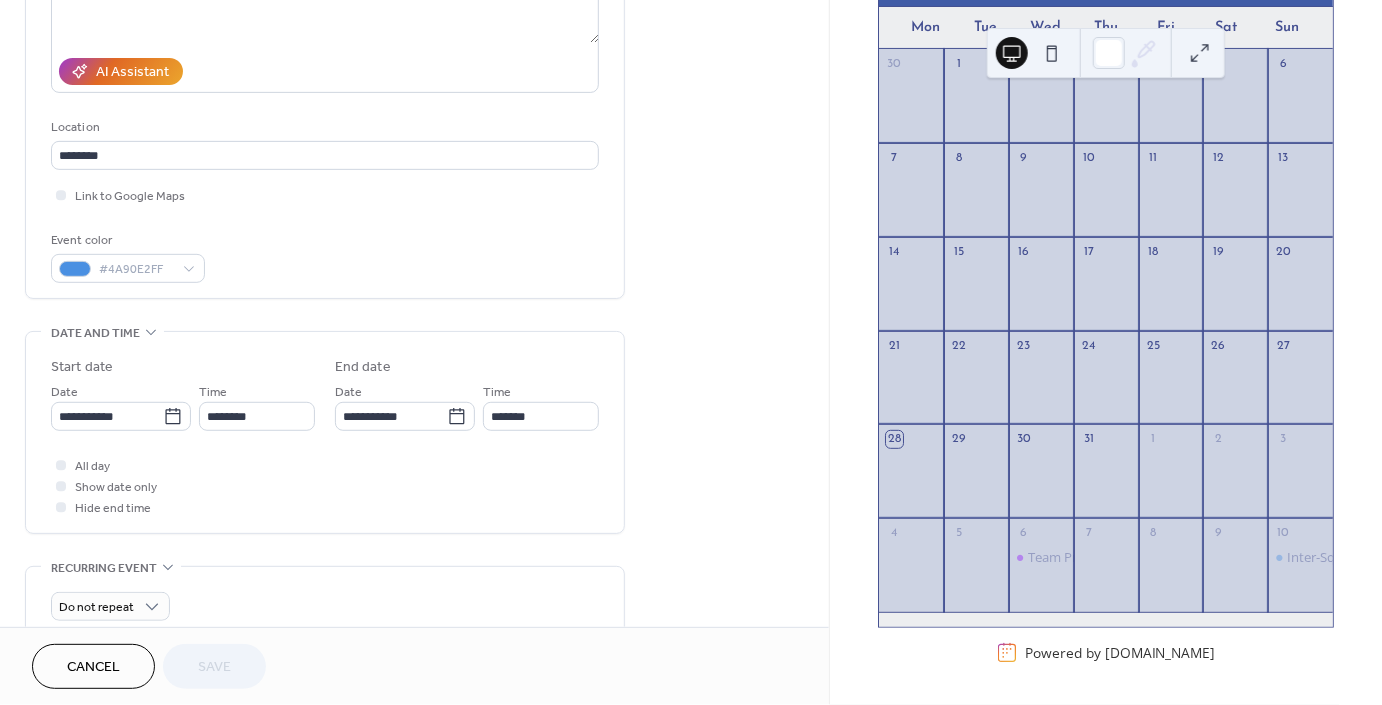 scroll, scrollTop: 341, scrollLeft: 0, axis: vertical 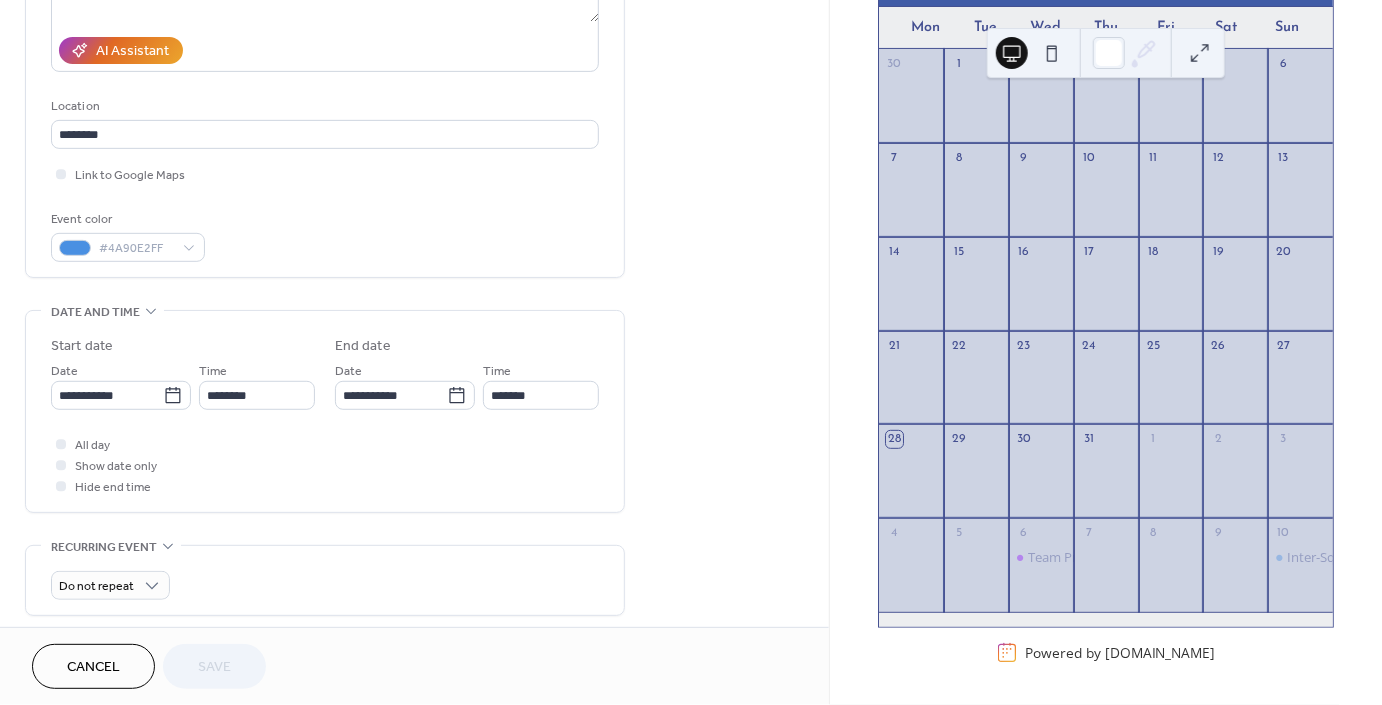 click on "Cancel" at bounding box center (93, 668) 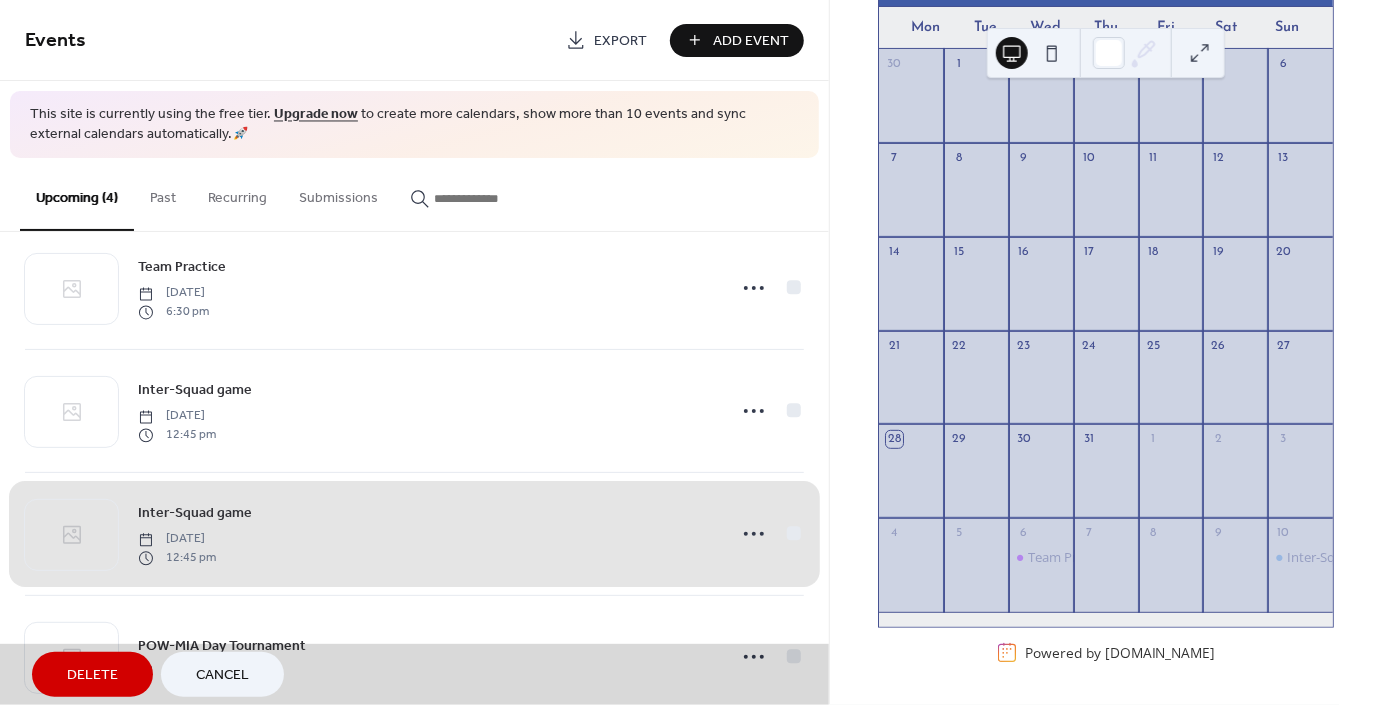 scroll, scrollTop: 78, scrollLeft: 0, axis: vertical 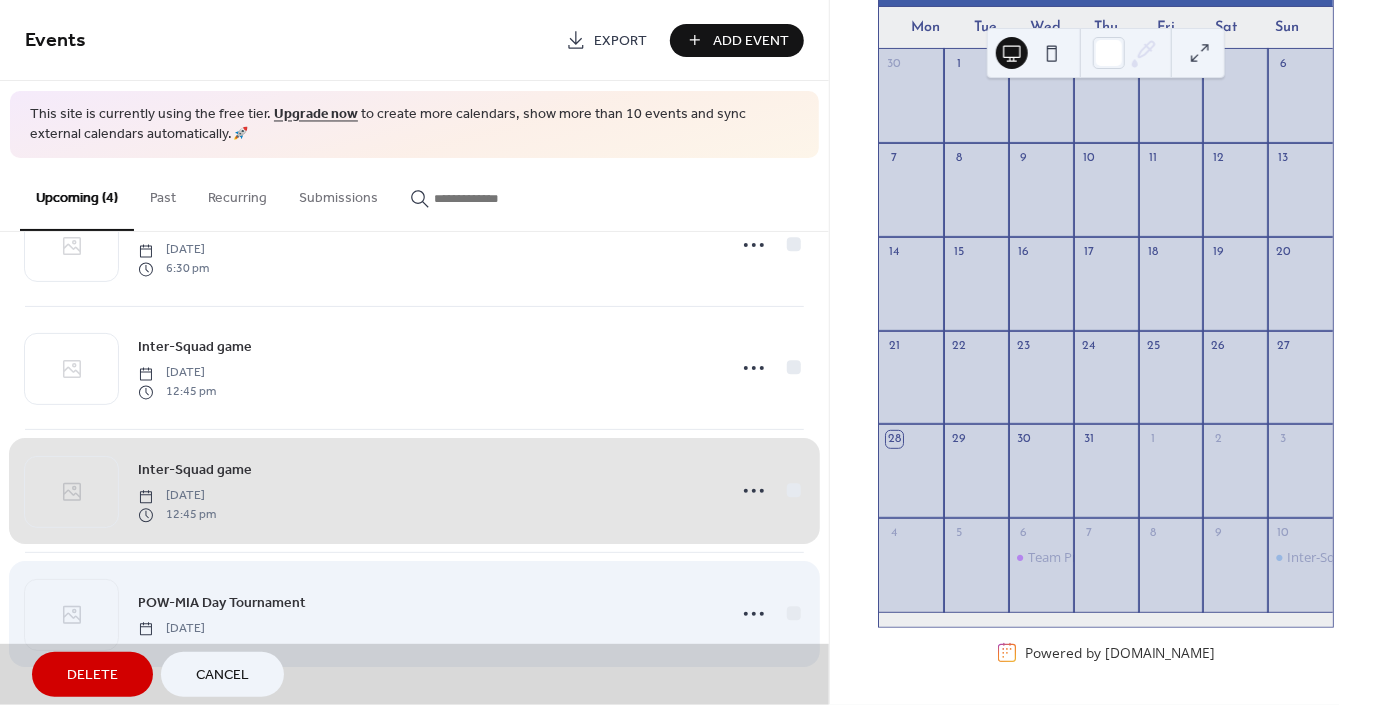 click on "POW-MIA Day Tournament [DATE]" at bounding box center [414, 613] 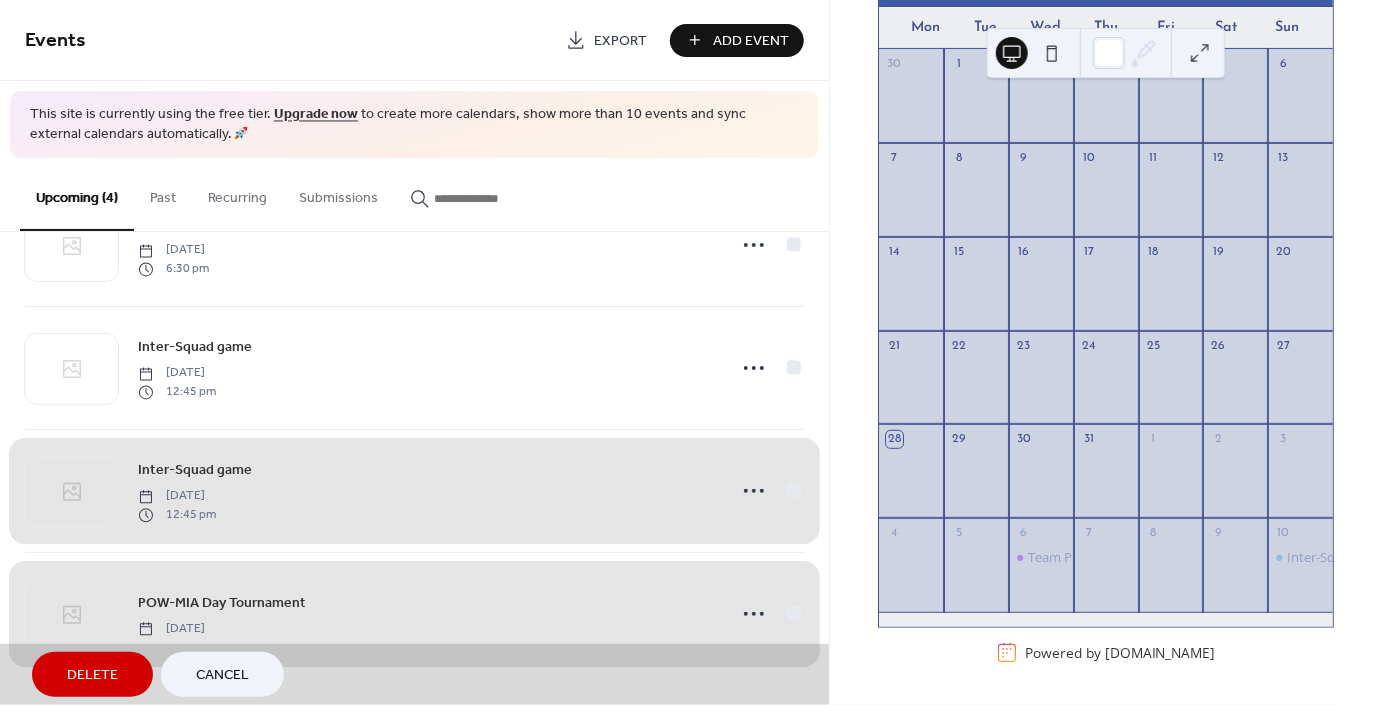 click on "Inter-Squad game [DATE] 12:45 pm" at bounding box center [414, 490] 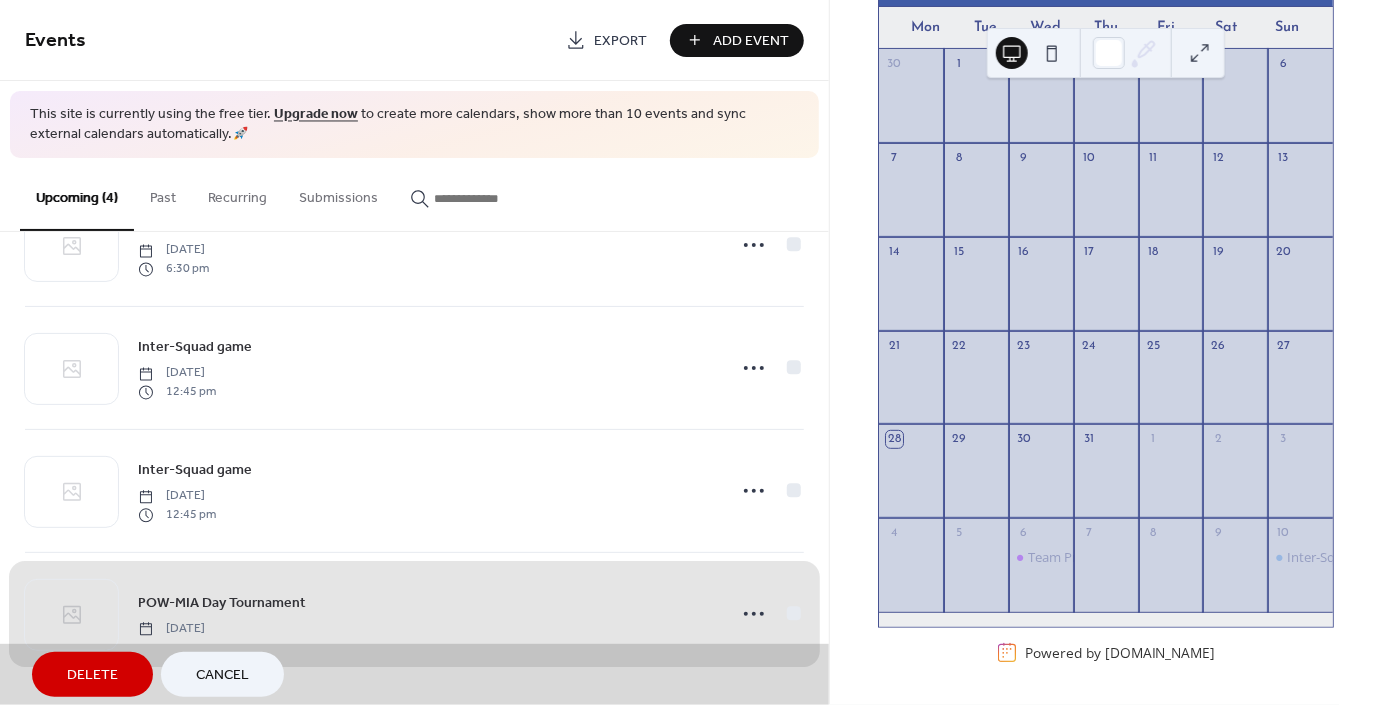 click on "POW-MIA Day Tournament [DATE]" at bounding box center (414, 613) 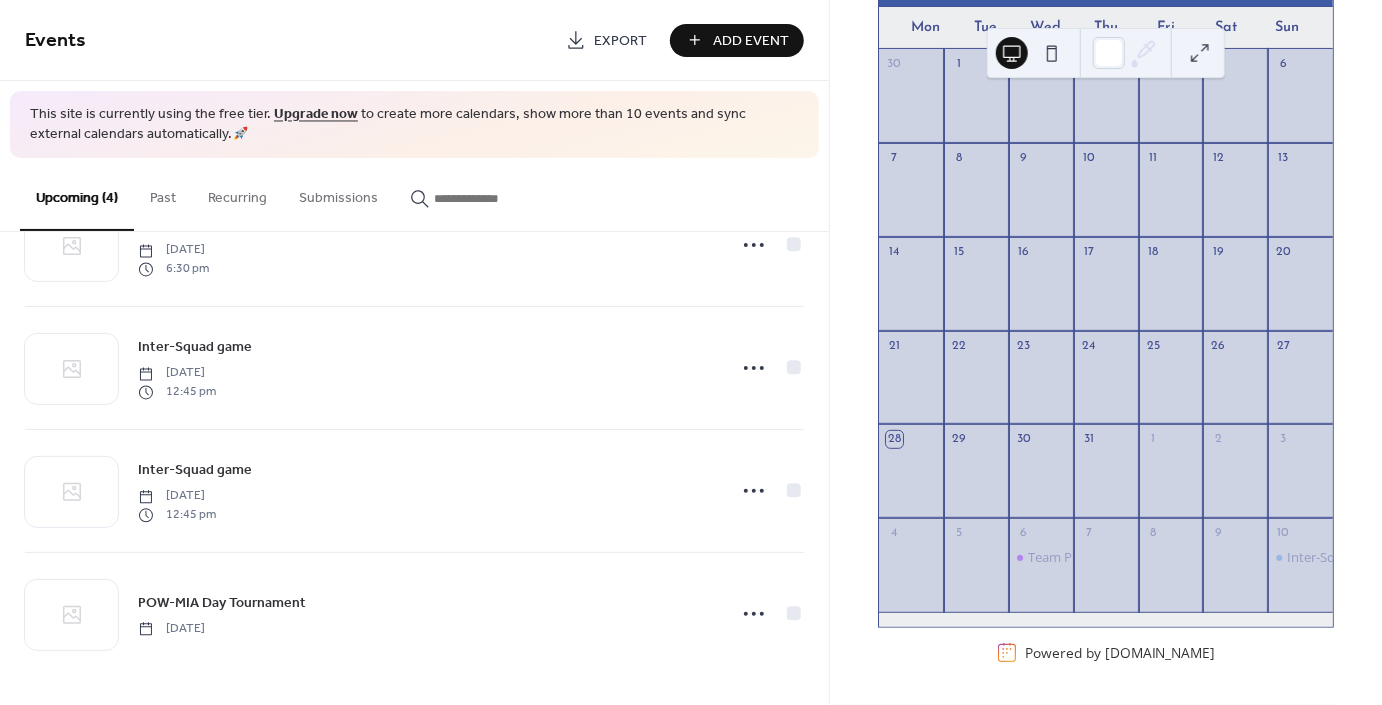click on "Add Event" at bounding box center [751, 41] 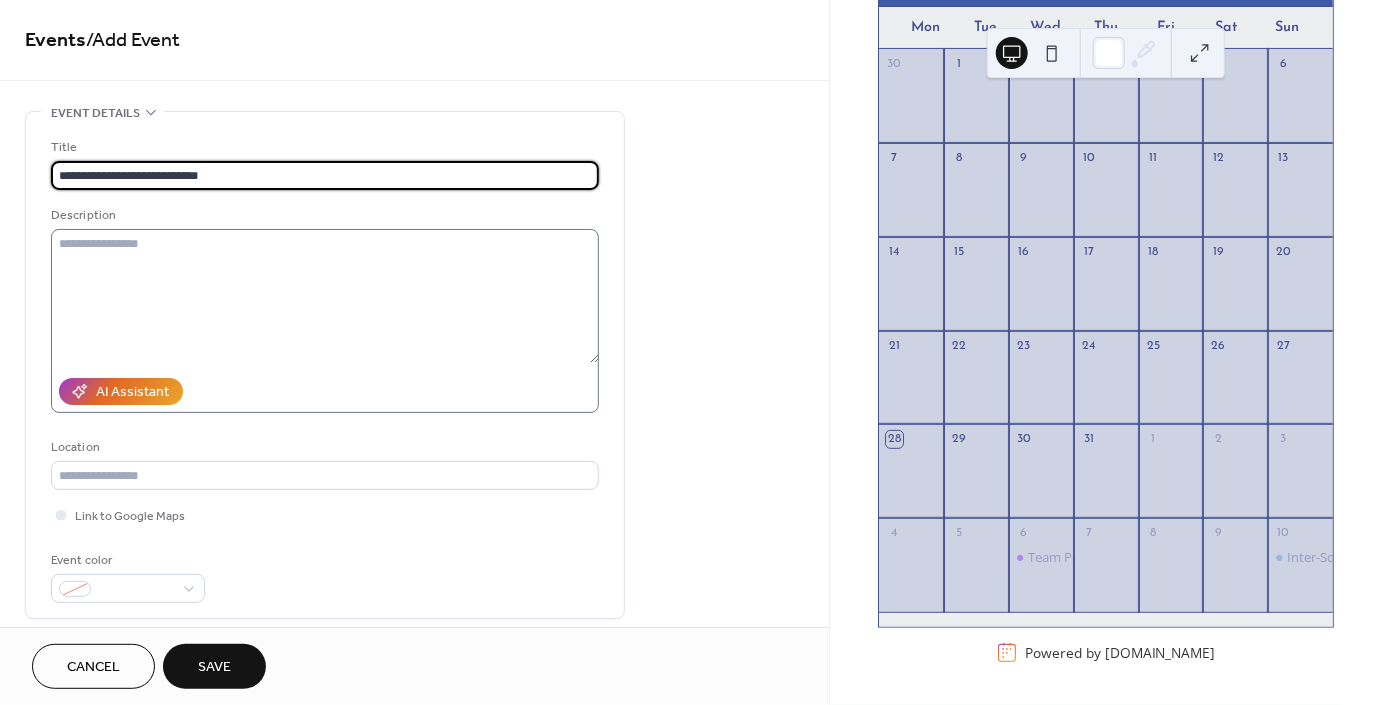 type on "**********" 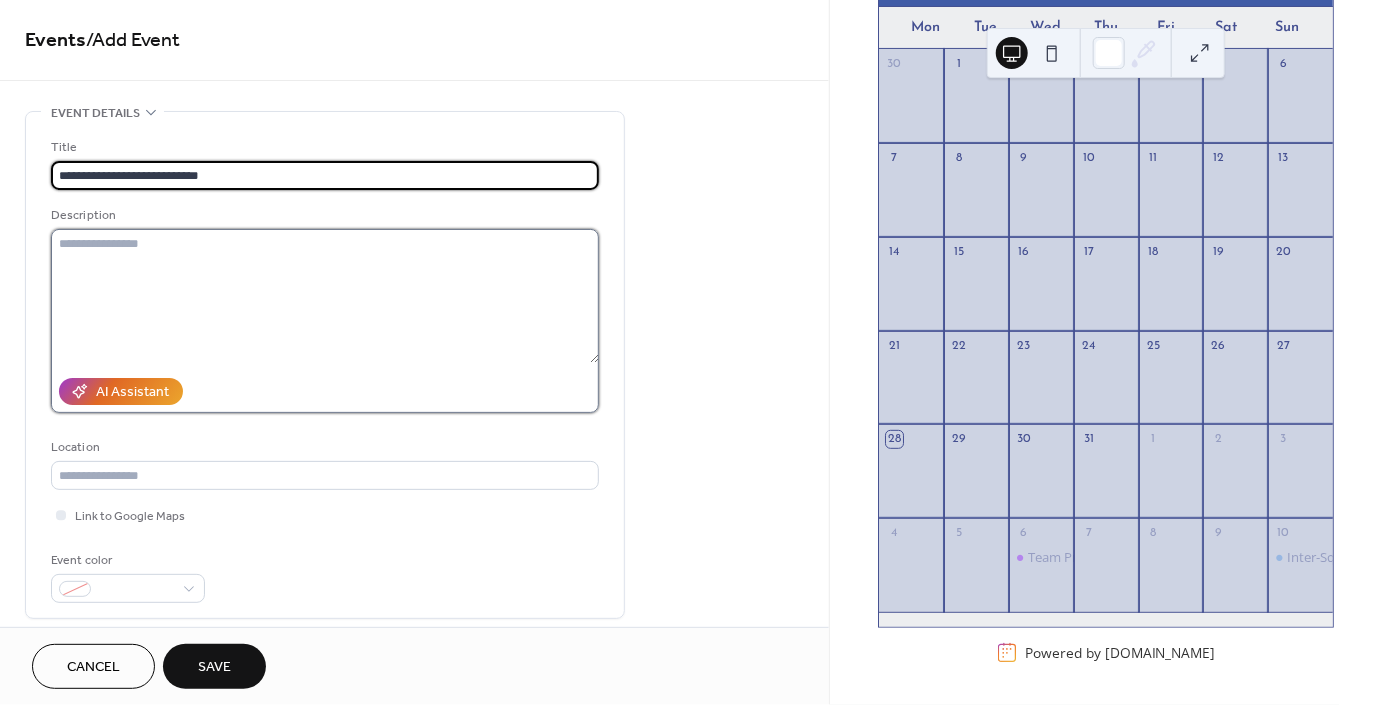 click at bounding box center (325, 296) 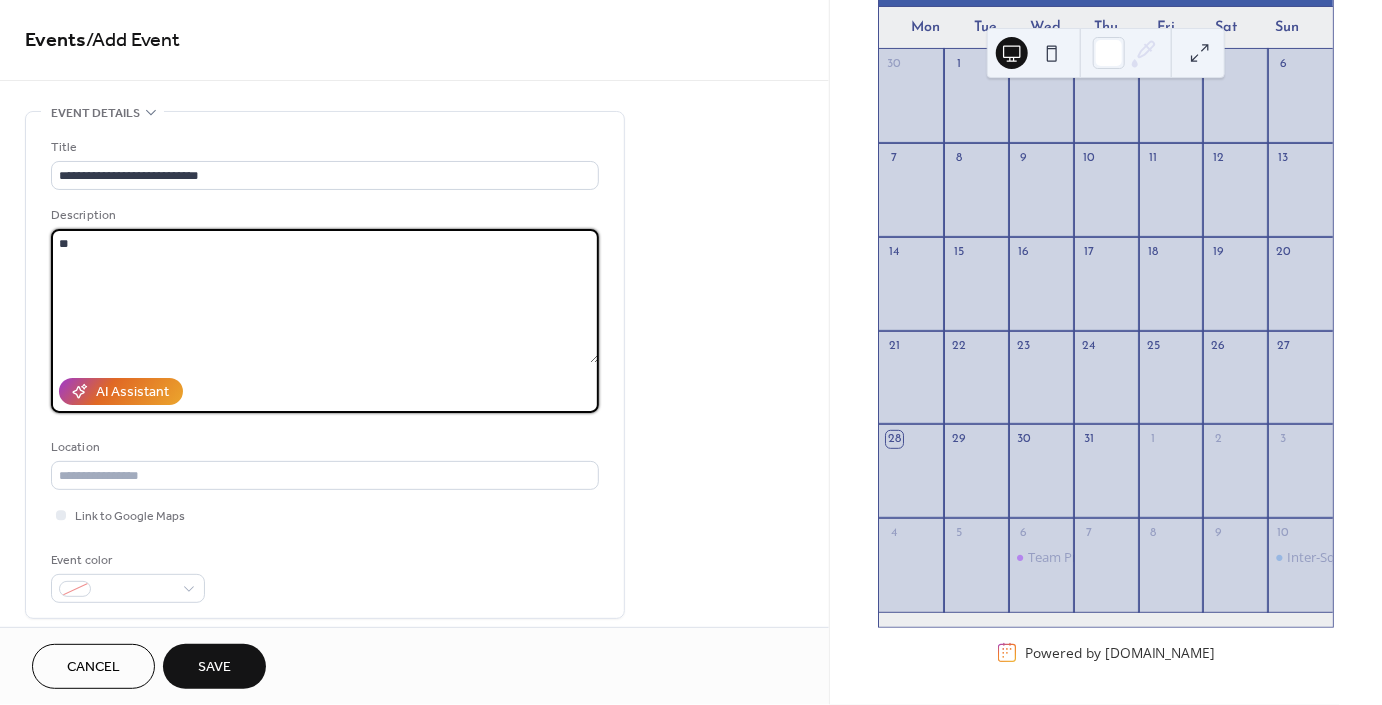 type on "*" 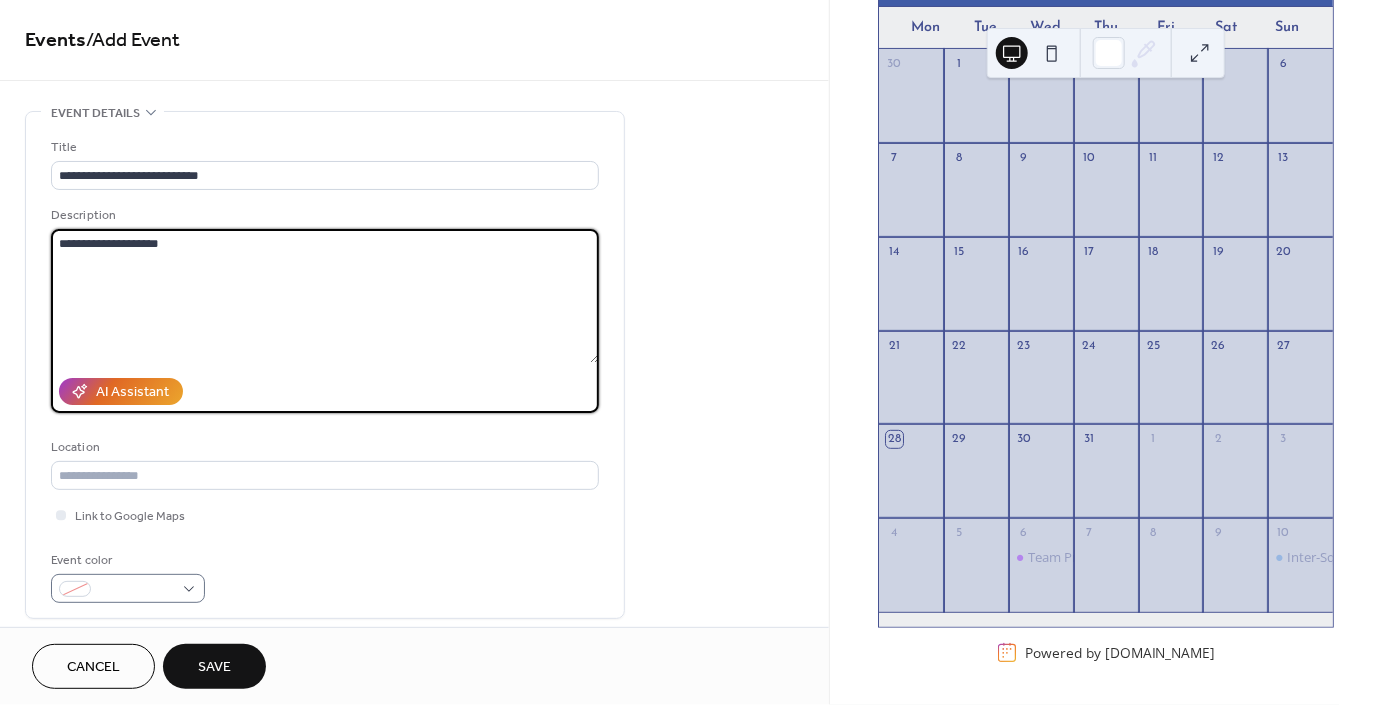 type on "**********" 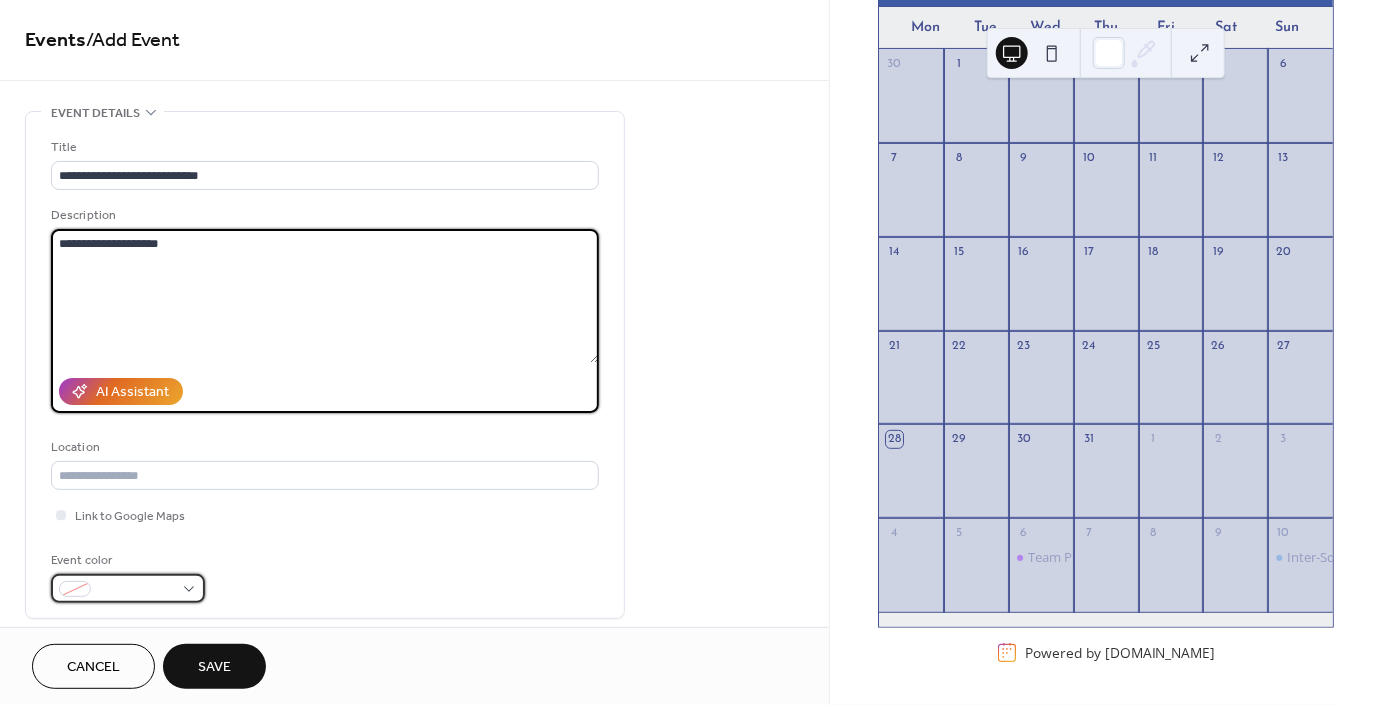 click at bounding box center (128, 588) 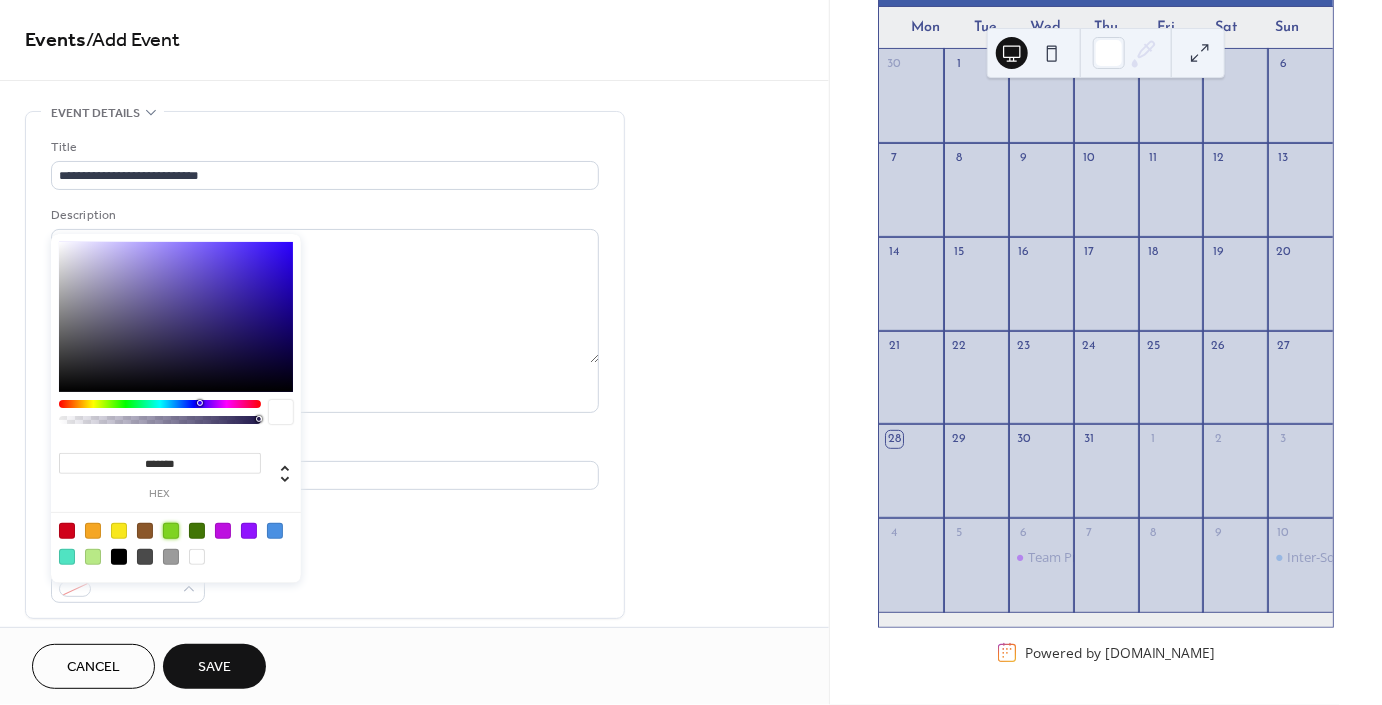 click at bounding box center (171, 531) 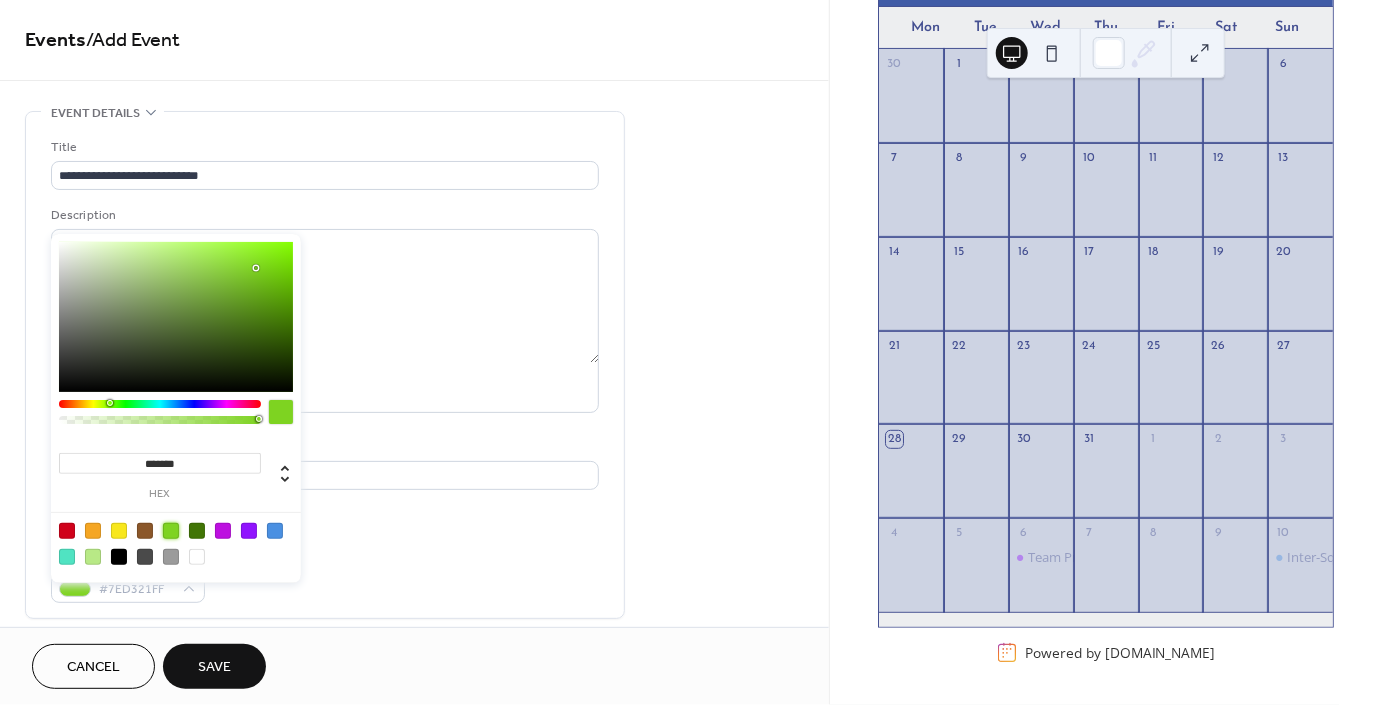 click on "**********" at bounding box center [414, 831] 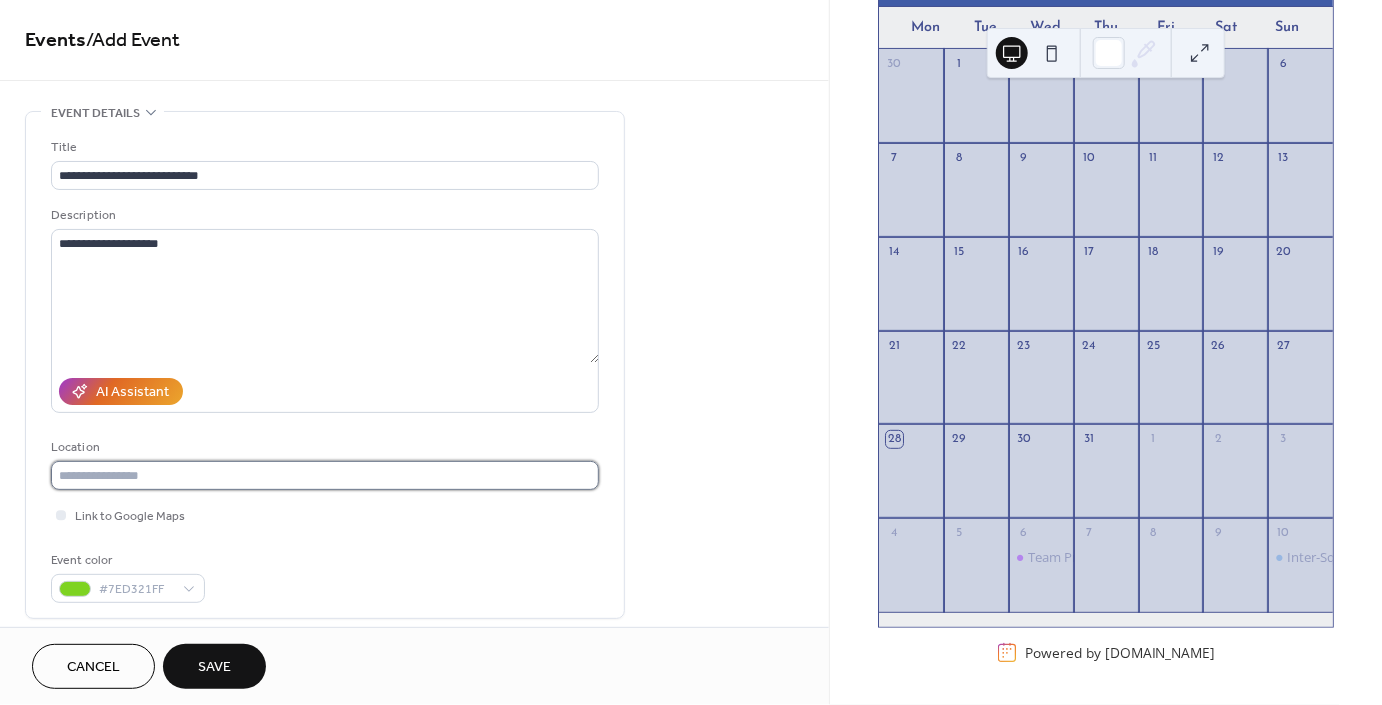 click at bounding box center (325, 475) 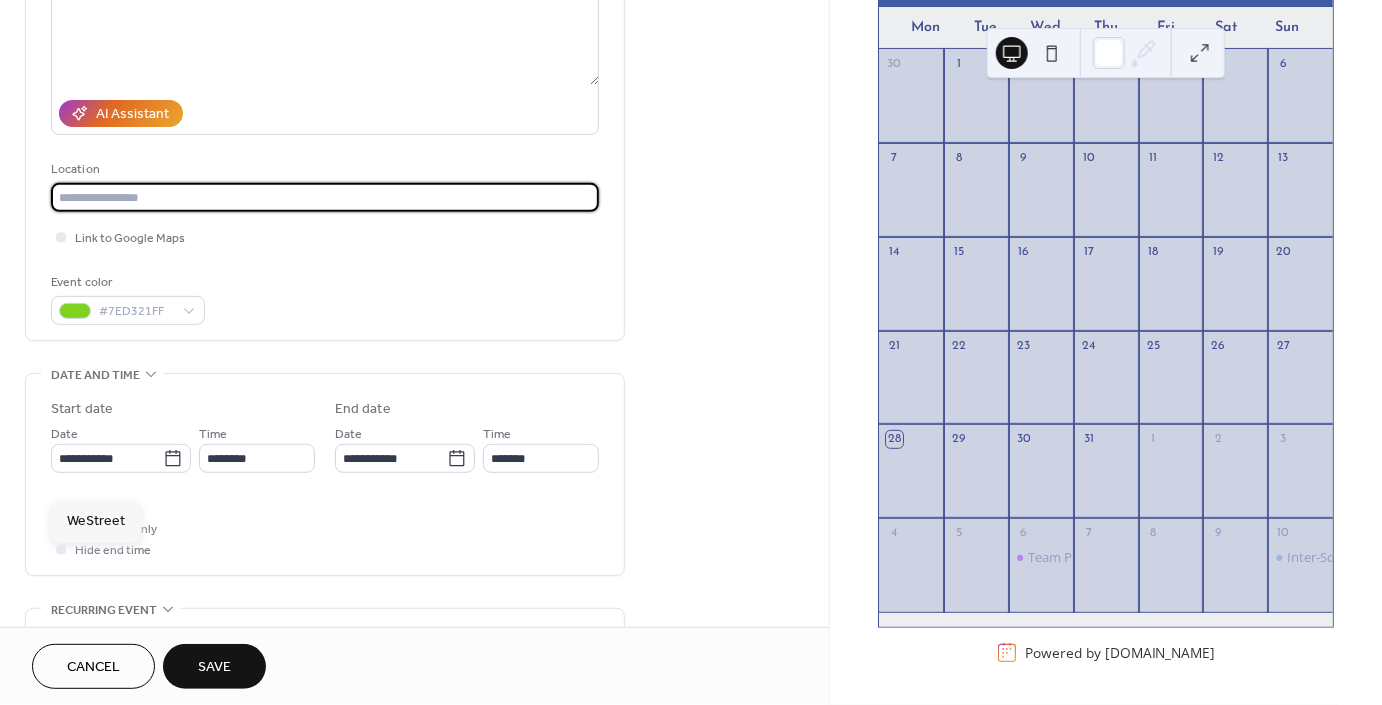 scroll, scrollTop: 307, scrollLeft: 0, axis: vertical 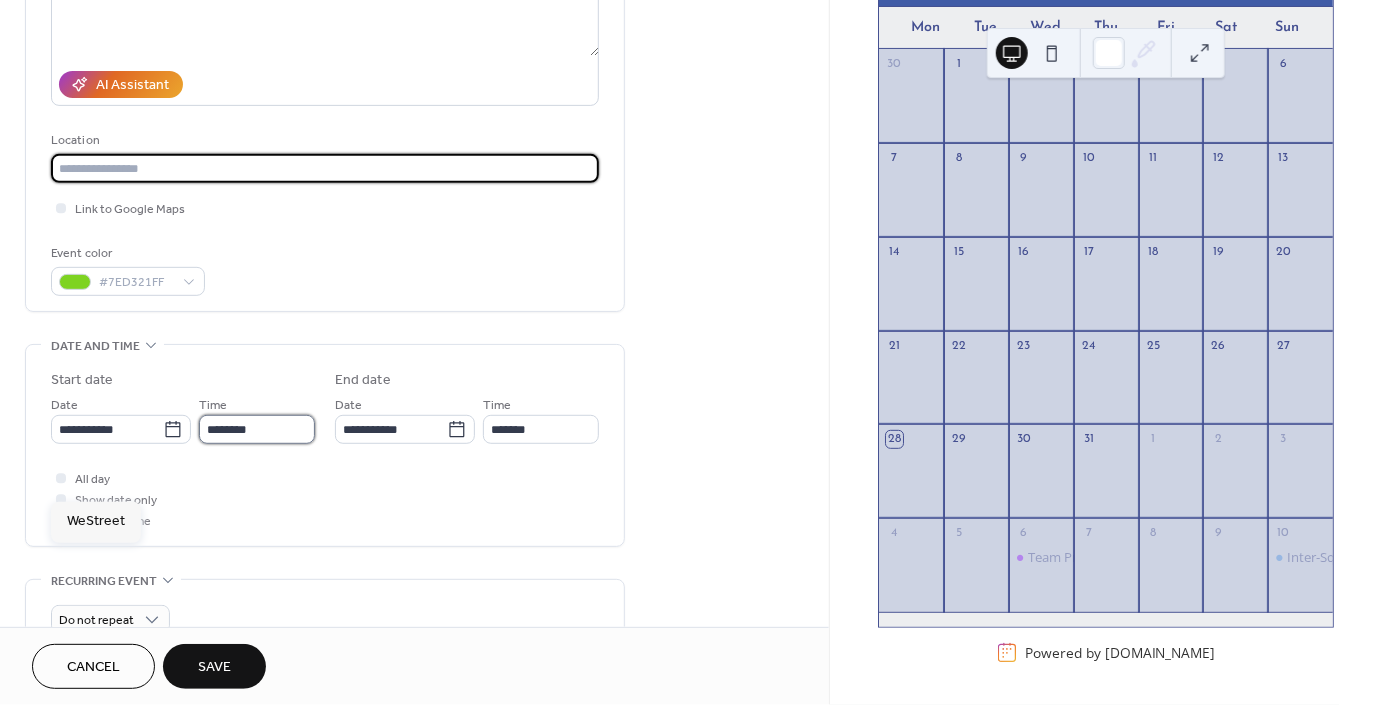 click on "********" at bounding box center (257, 429) 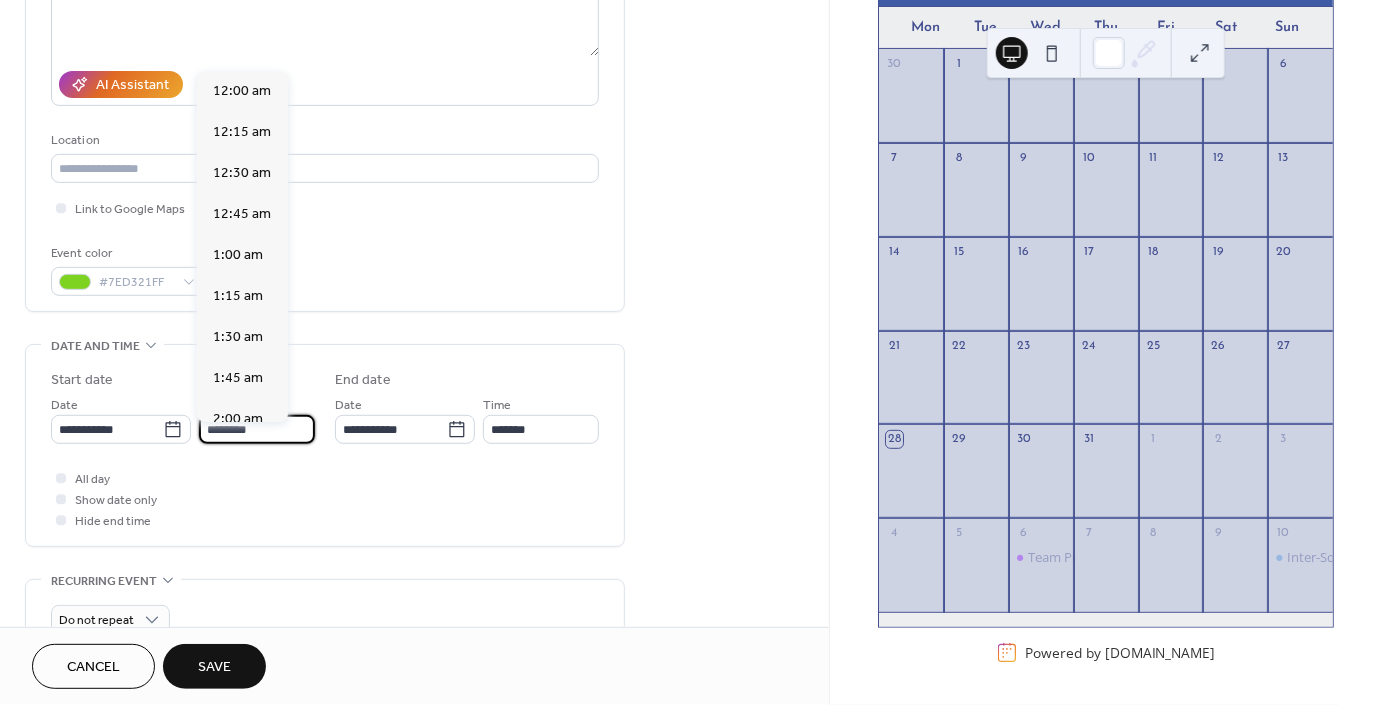 scroll, scrollTop: 1948, scrollLeft: 0, axis: vertical 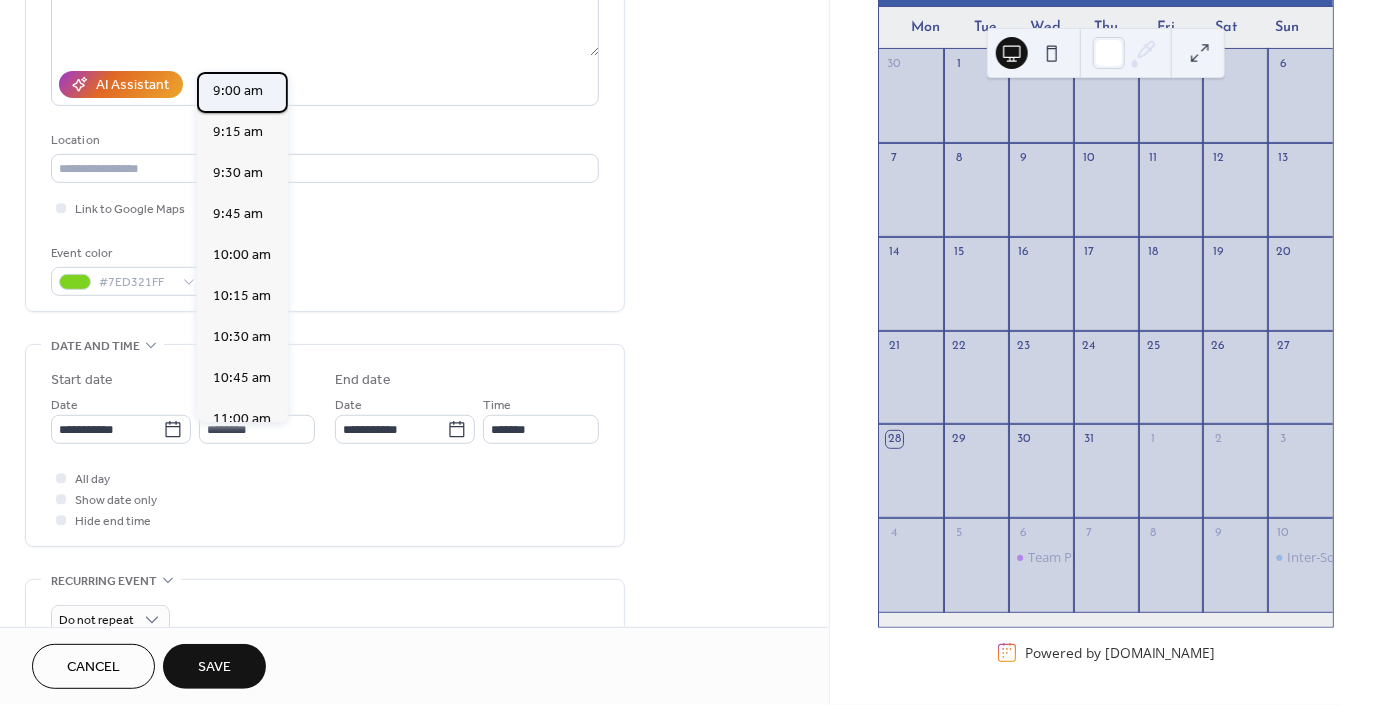 click on "9:00 am" at bounding box center [238, 92] 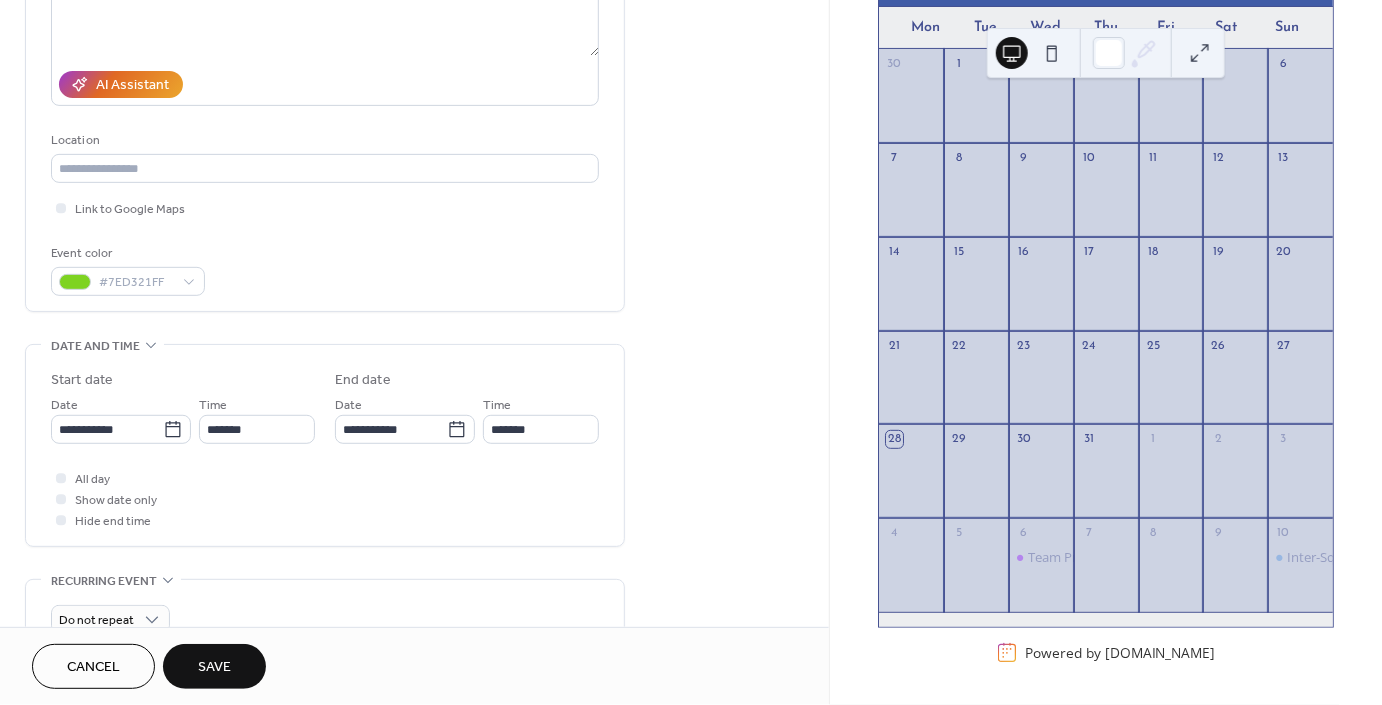 type on "*******" 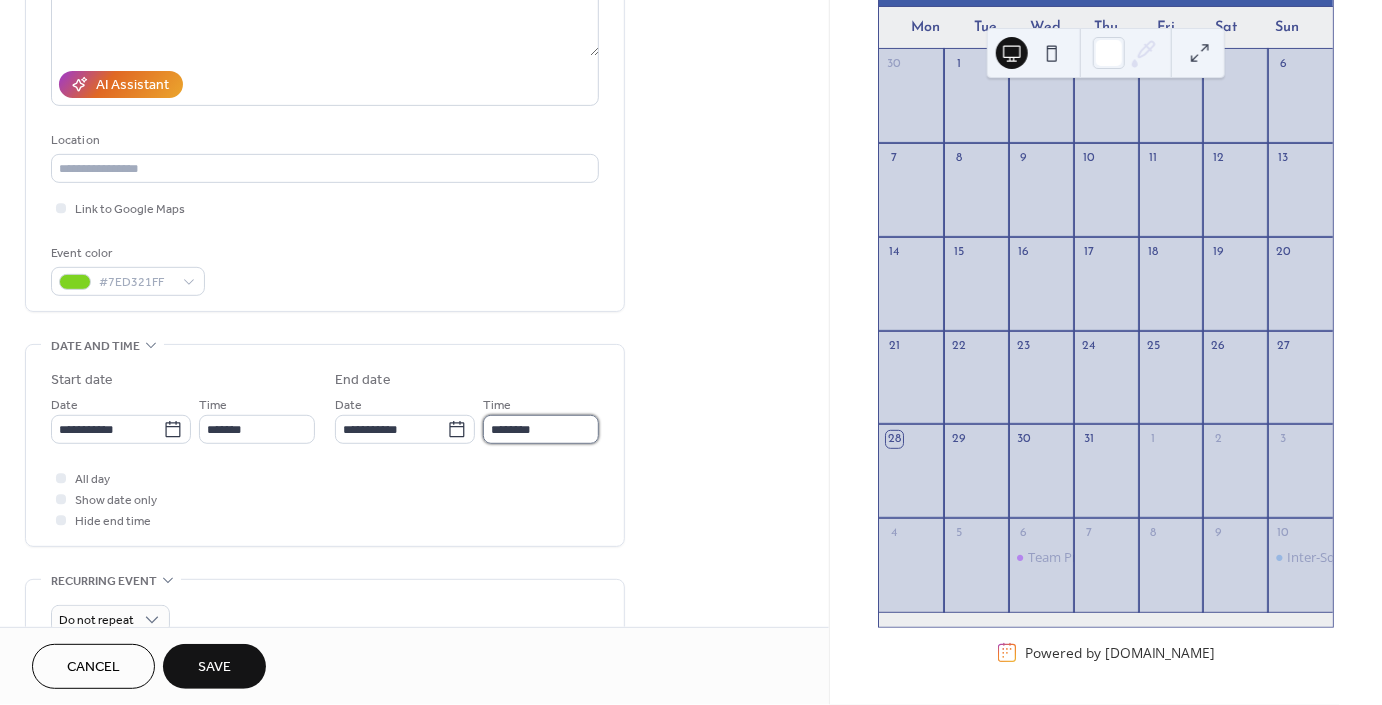 click on "********" at bounding box center [541, 429] 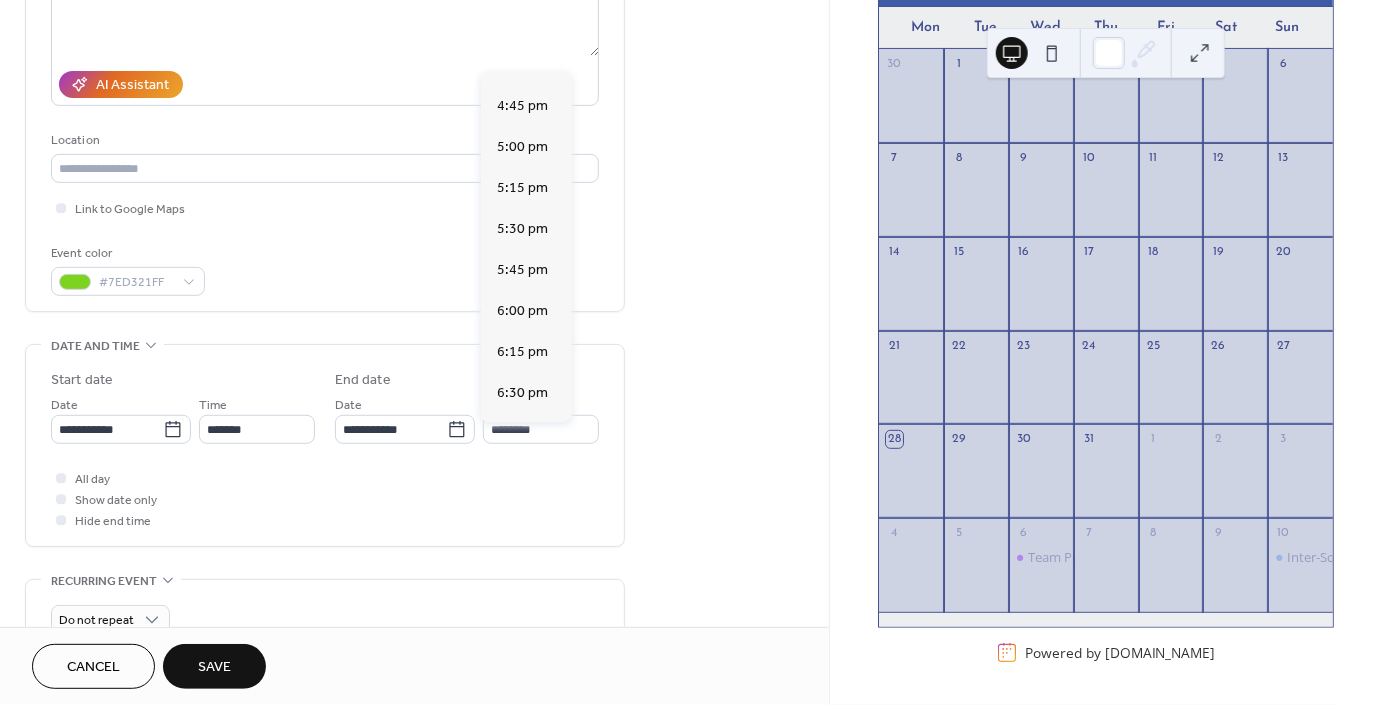 scroll, scrollTop: 1238, scrollLeft: 0, axis: vertical 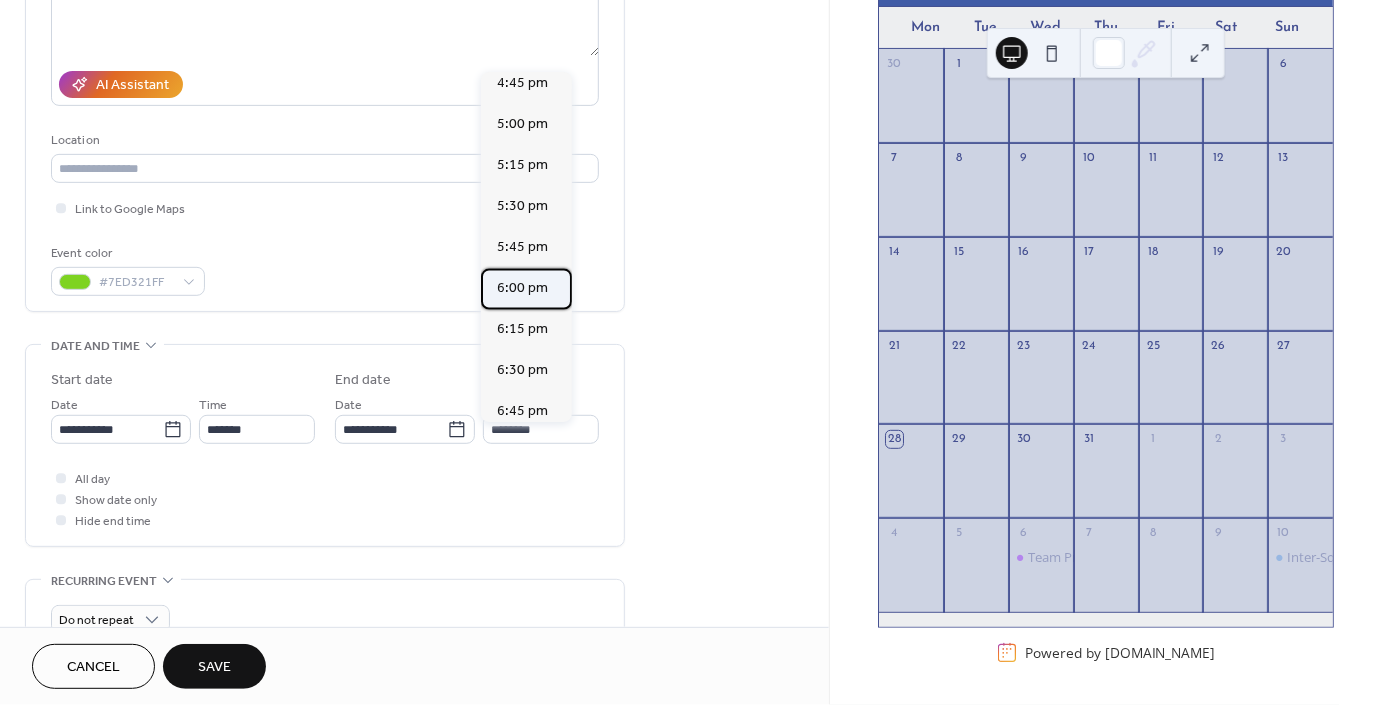click on "6:00 pm" at bounding box center [522, 289] 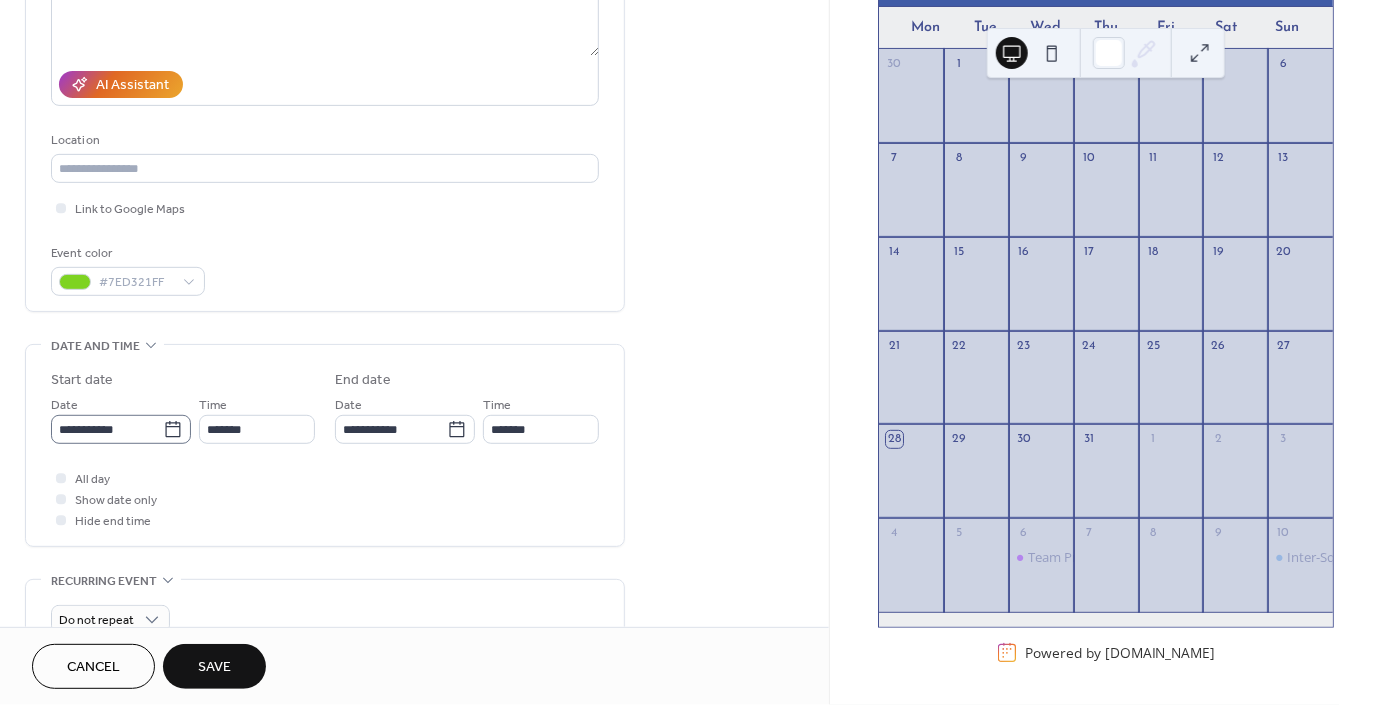 click 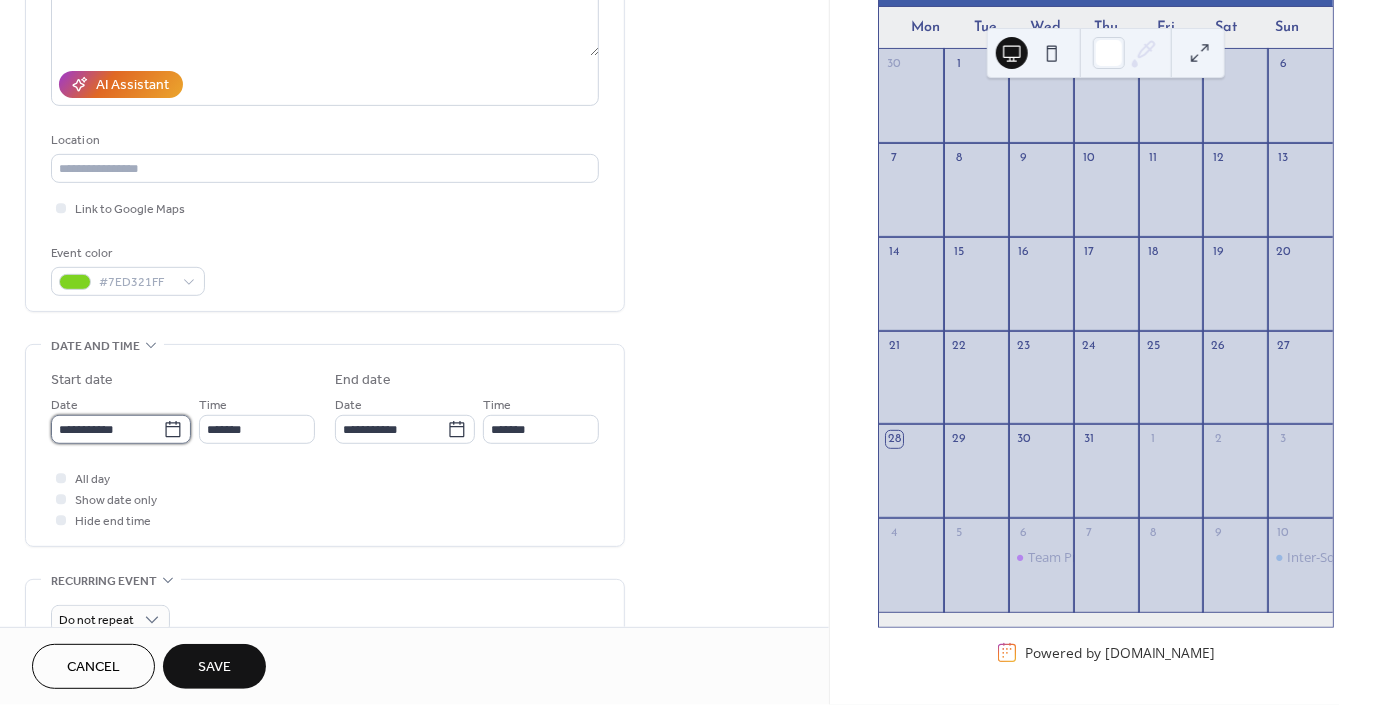 click on "**********" at bounding box center [107, 429] 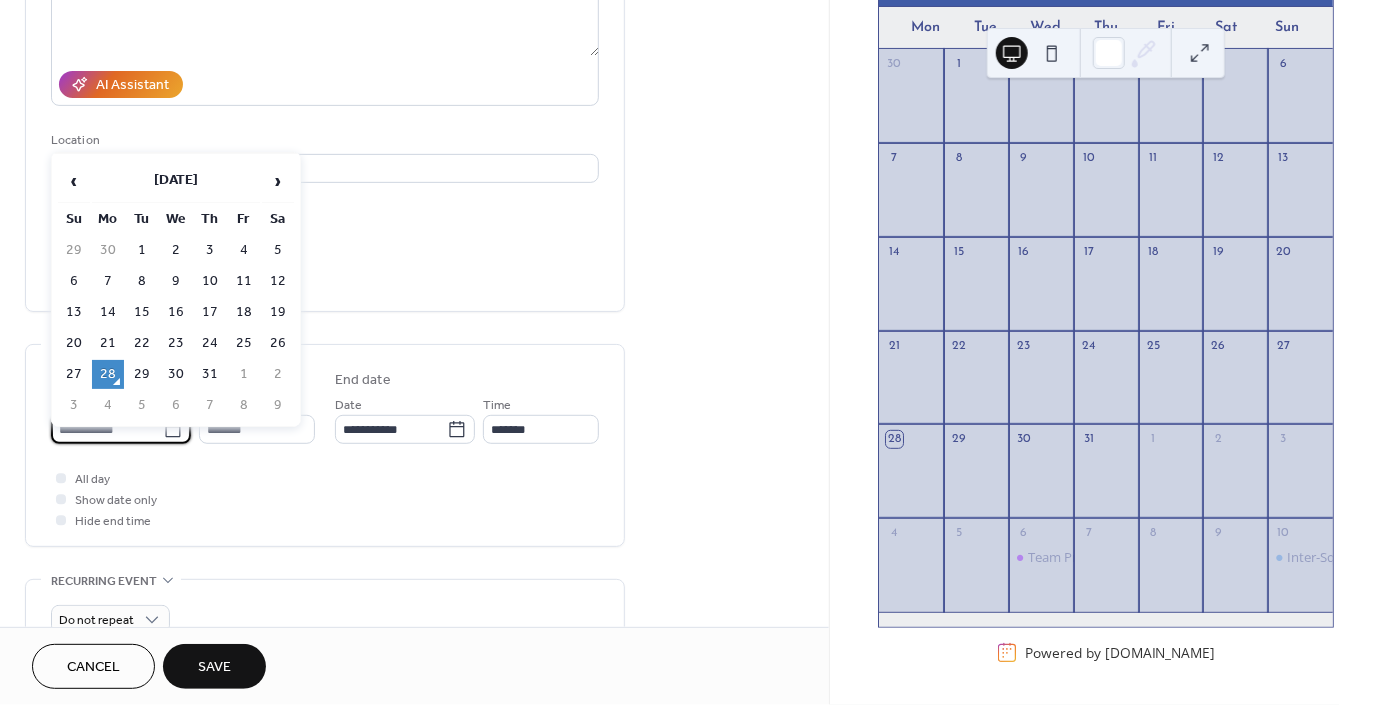 click 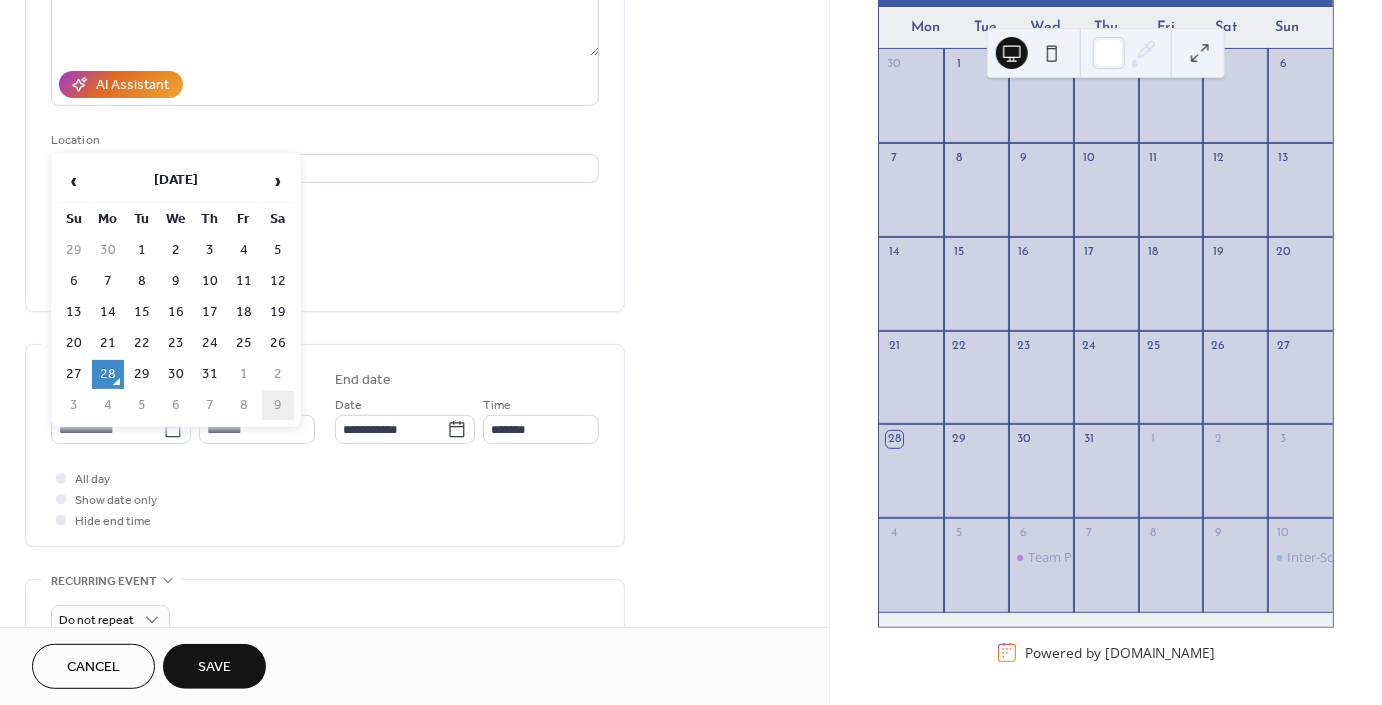 click on "9" at bounding box center [278, 405] 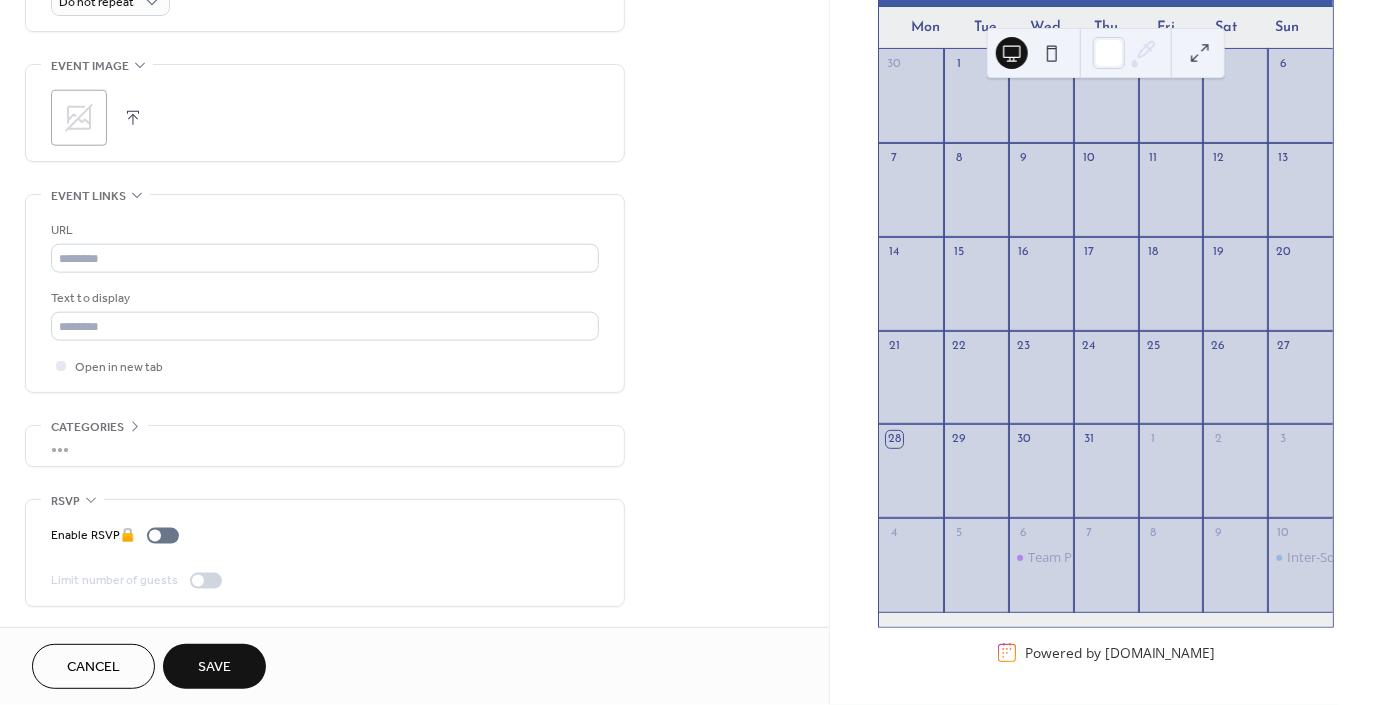 scroll, scrollTop: 940, scrollLeft: 0, axis: vertical 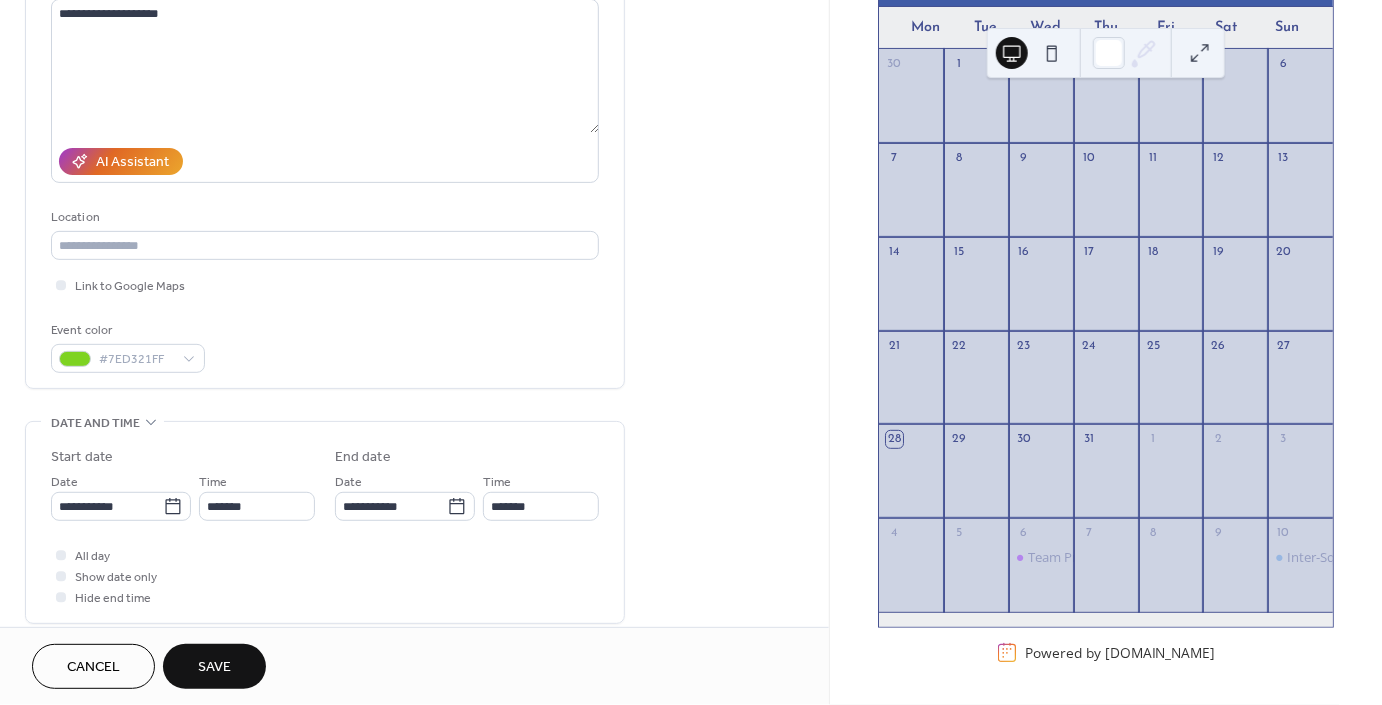 click on "Save" at bounding box center [214, 668] 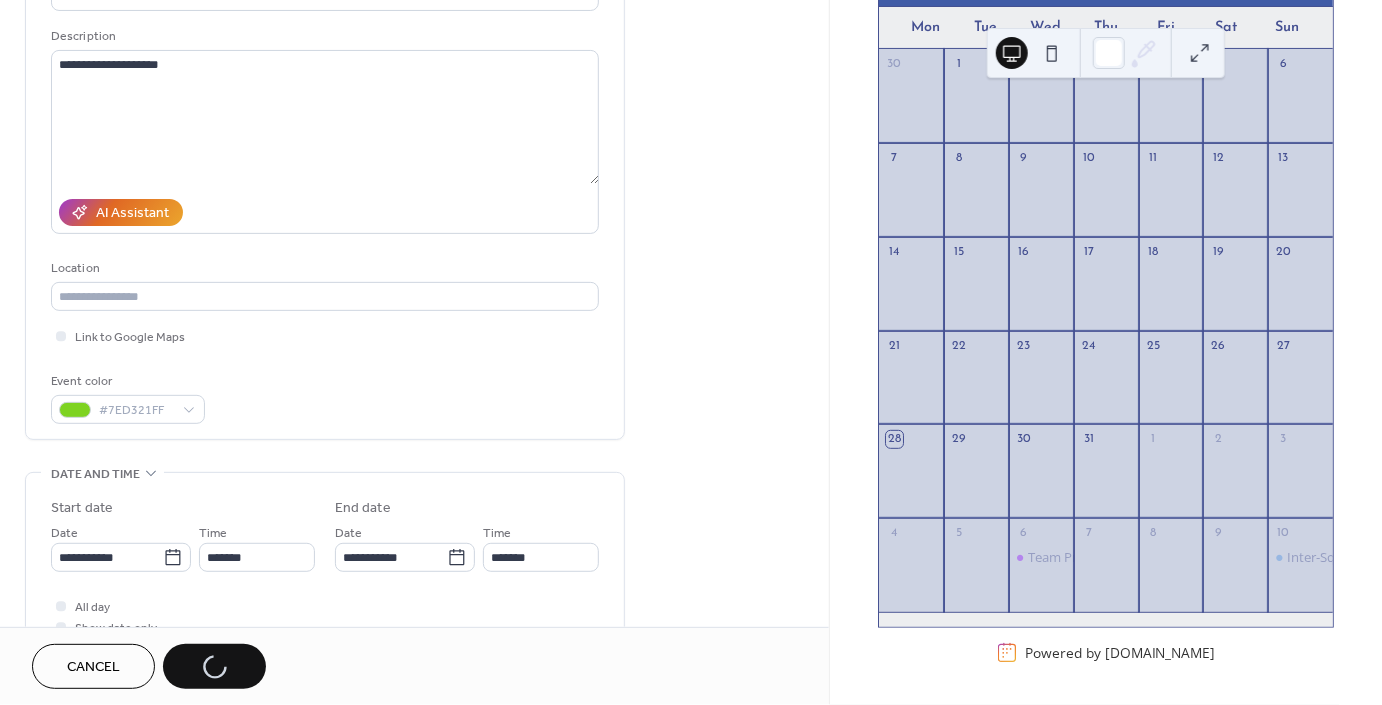 scroll, scrollTop: 167, scrollLeft: 0, axis: vertical 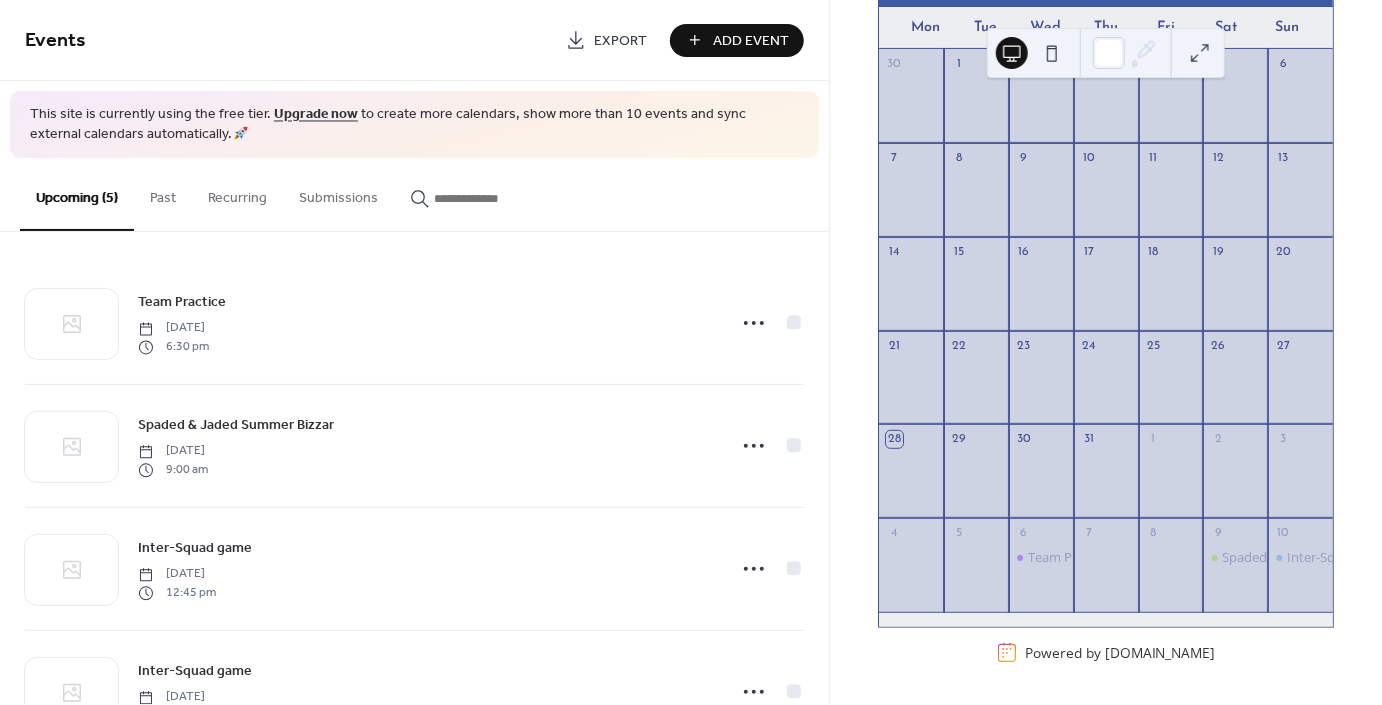 click on "Add Event" at bounding box center (751, 41) 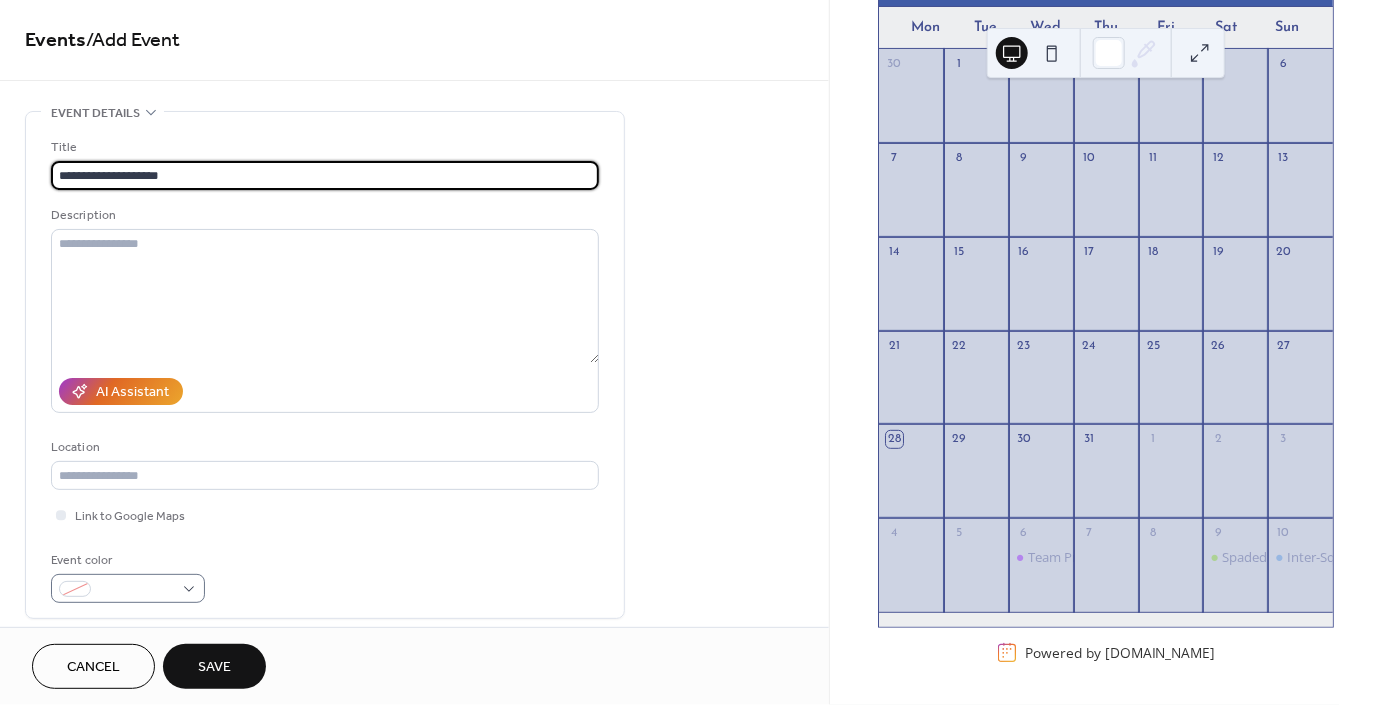 type on "**********" 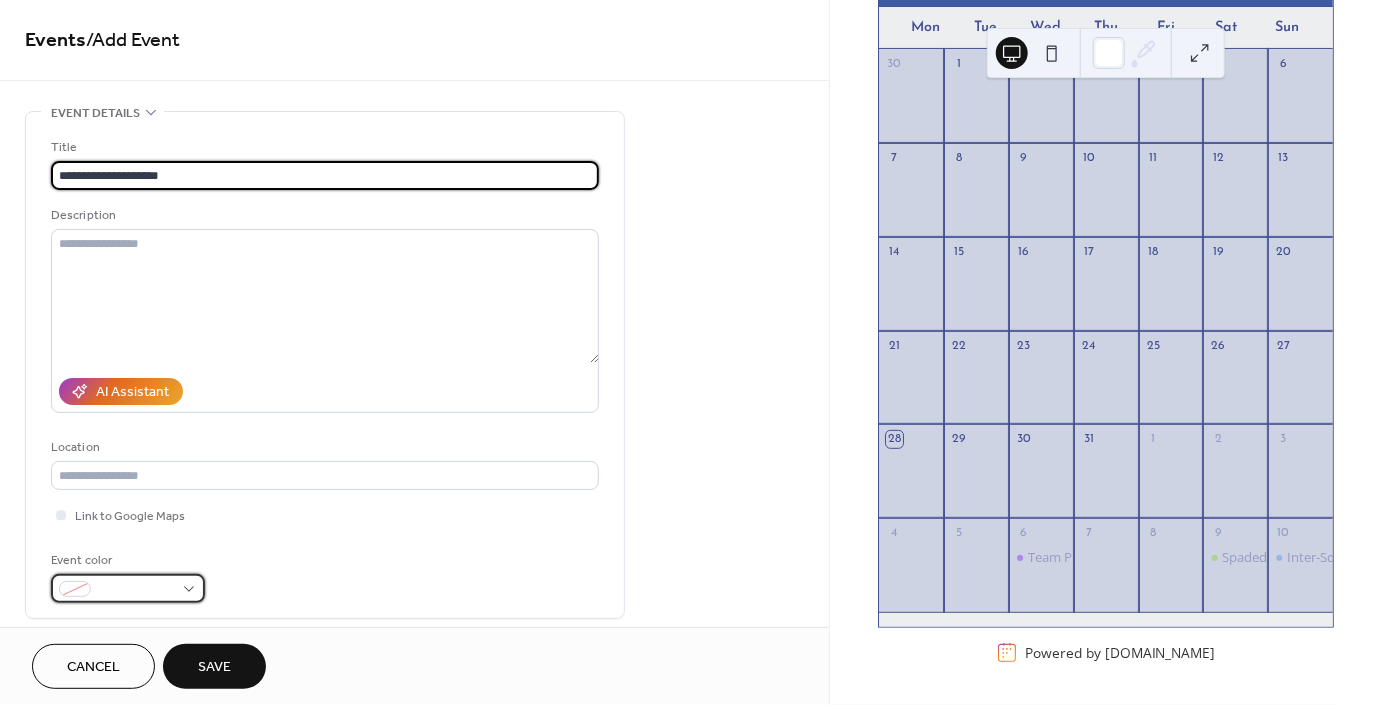 click at bounding box center (128, 588) 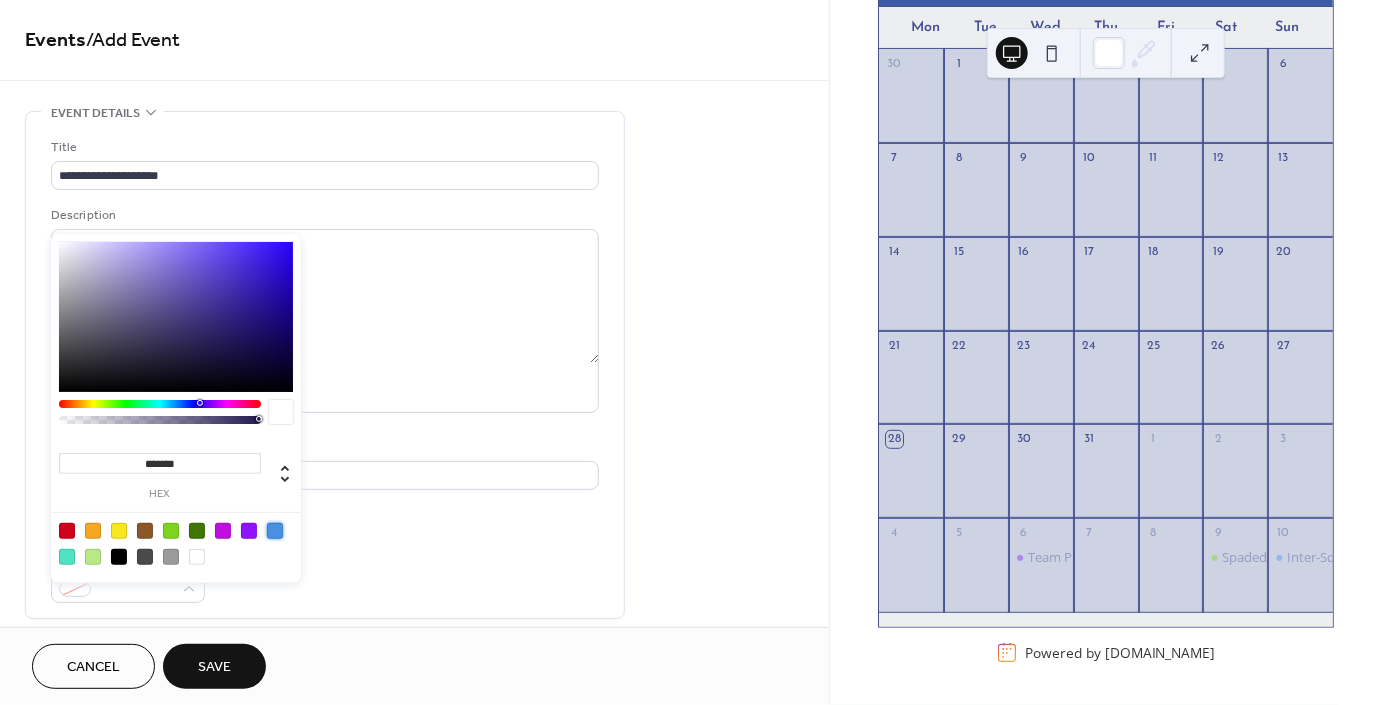 click at bounding box center [275, 531] 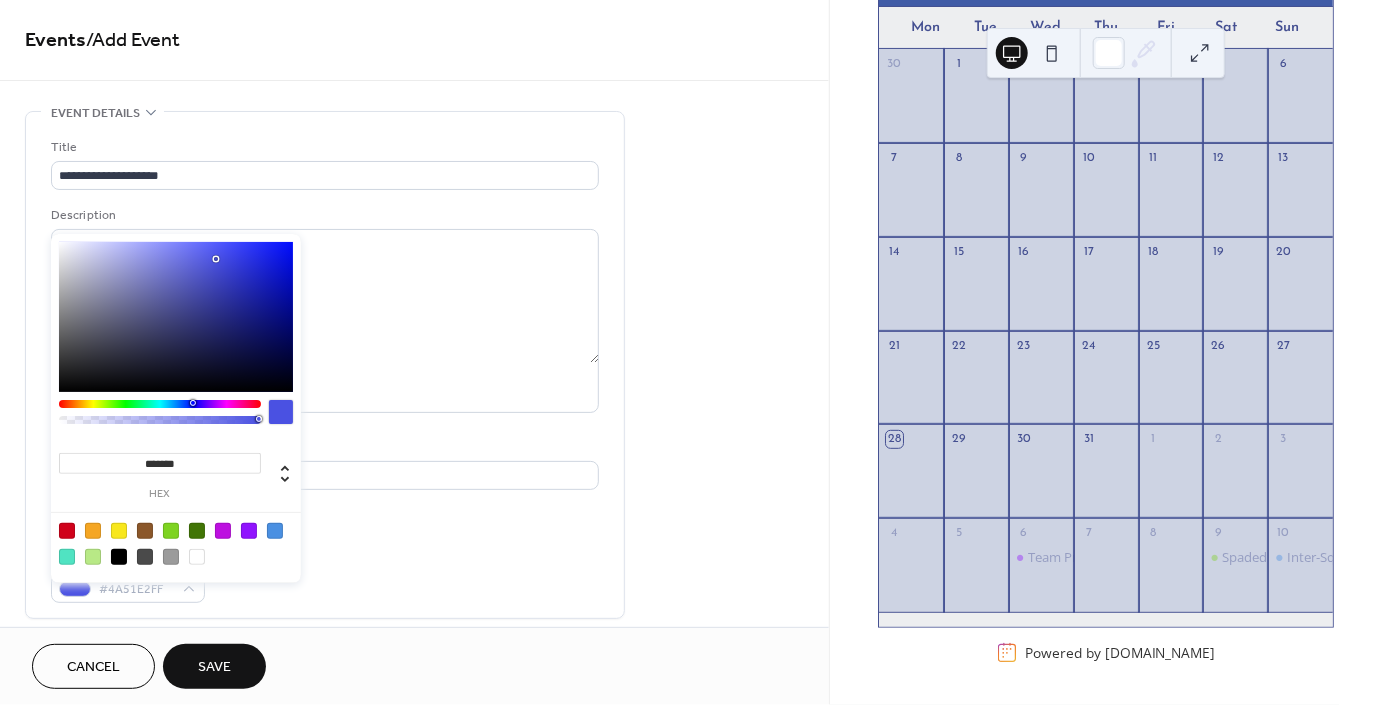 click at bounding box center (160, 404) 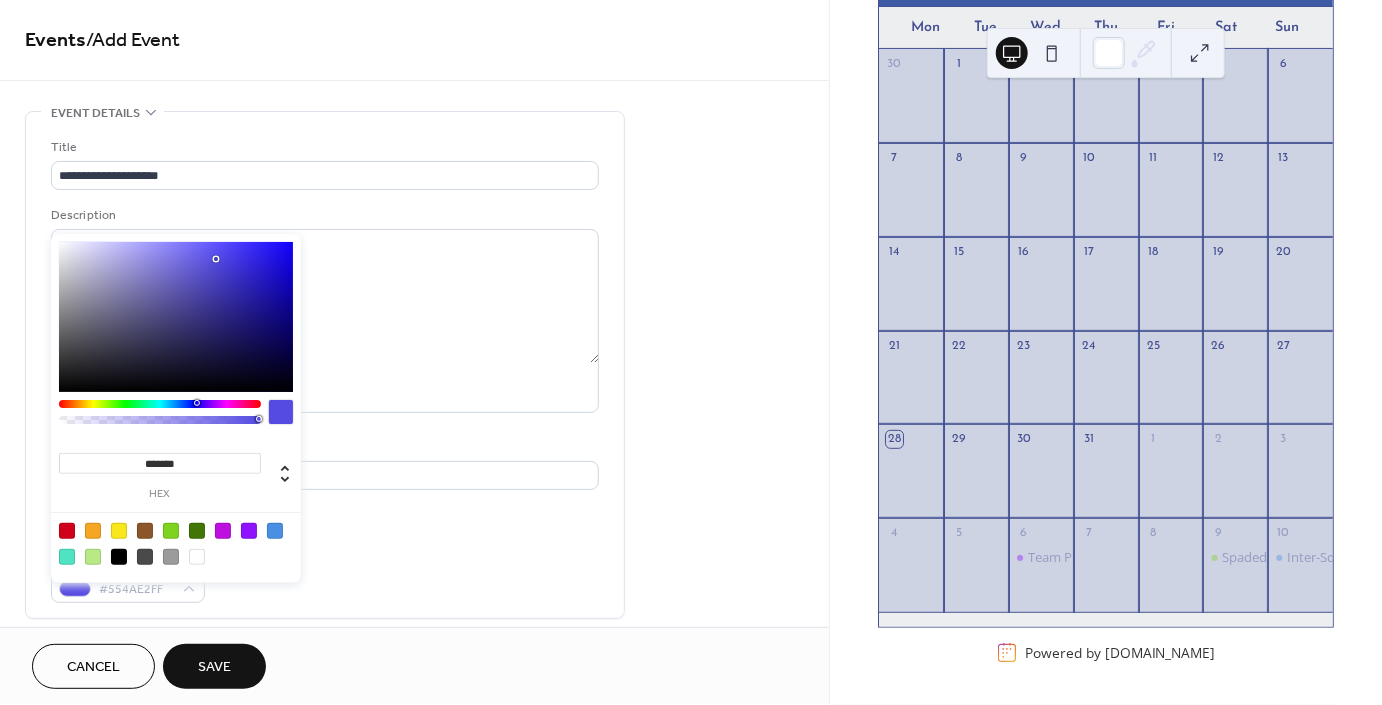 click at bounding box center (199, 403) 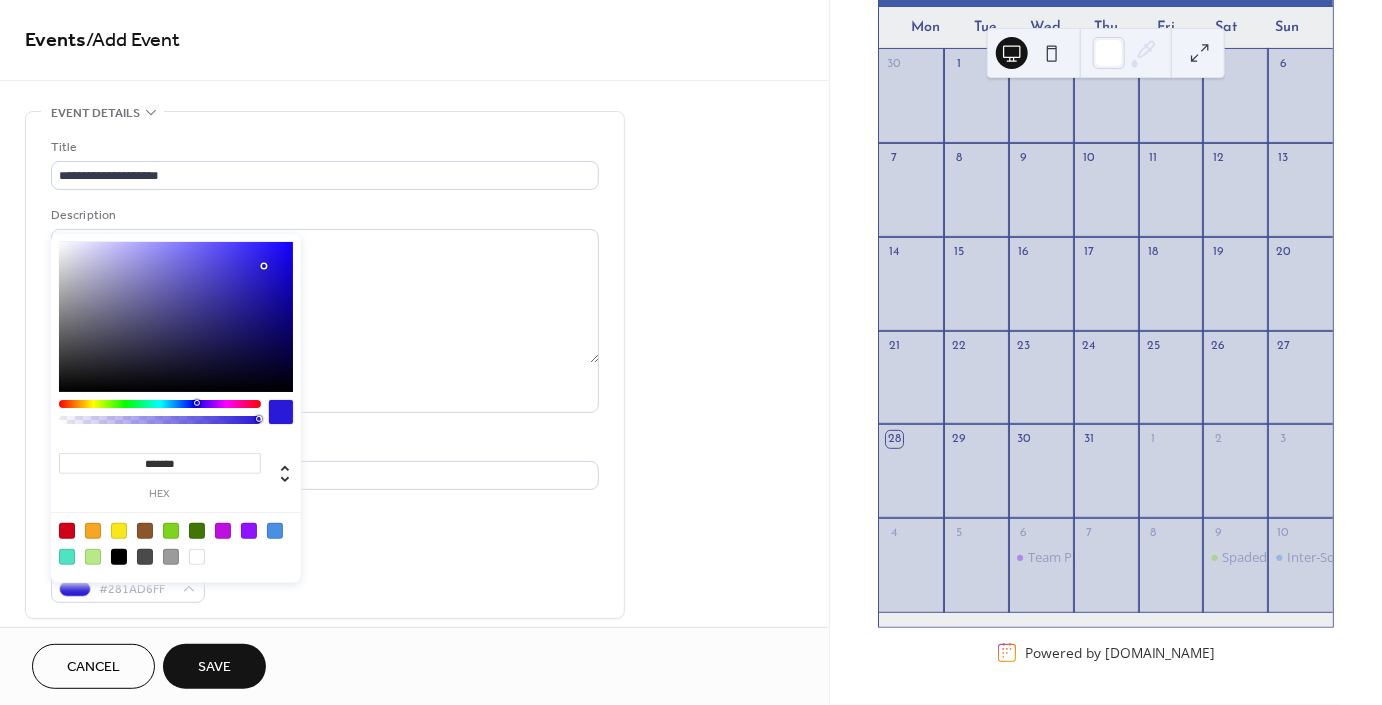 click at bounding box center (176, 317) 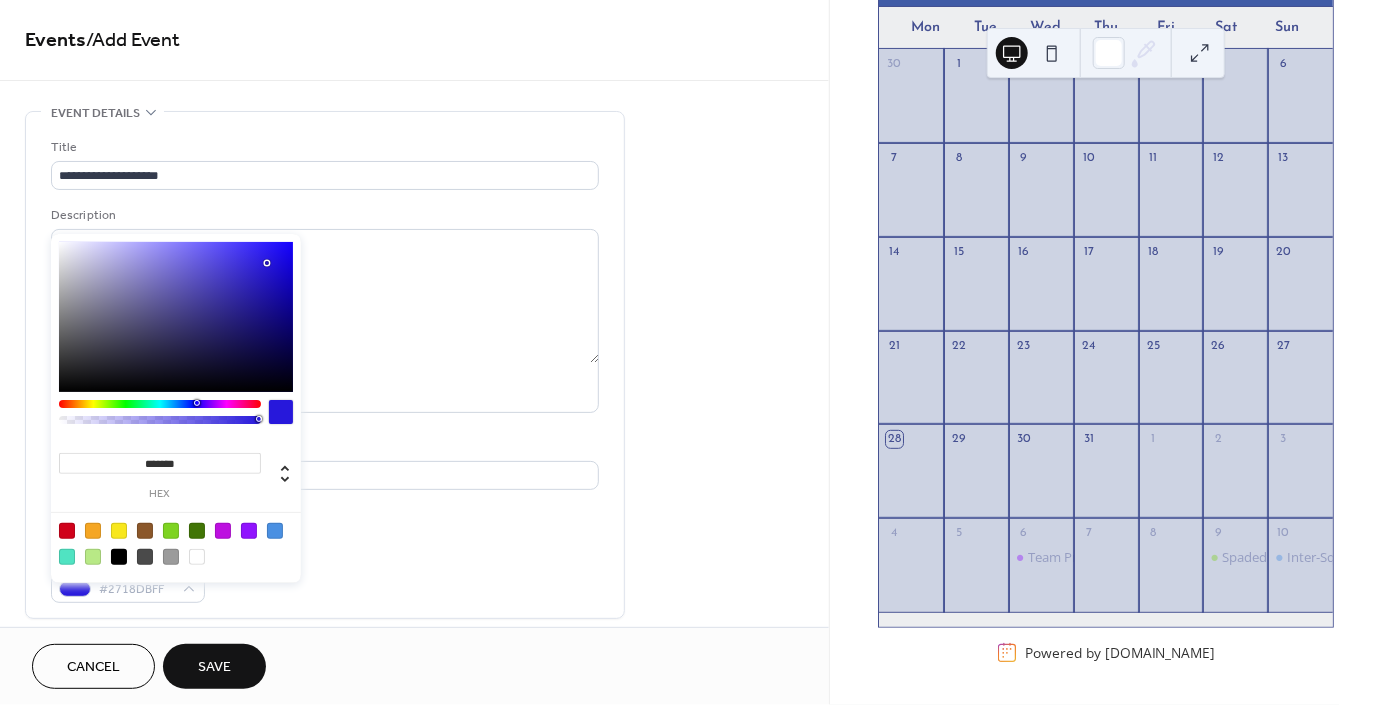 click at bounding box center (176, 317) 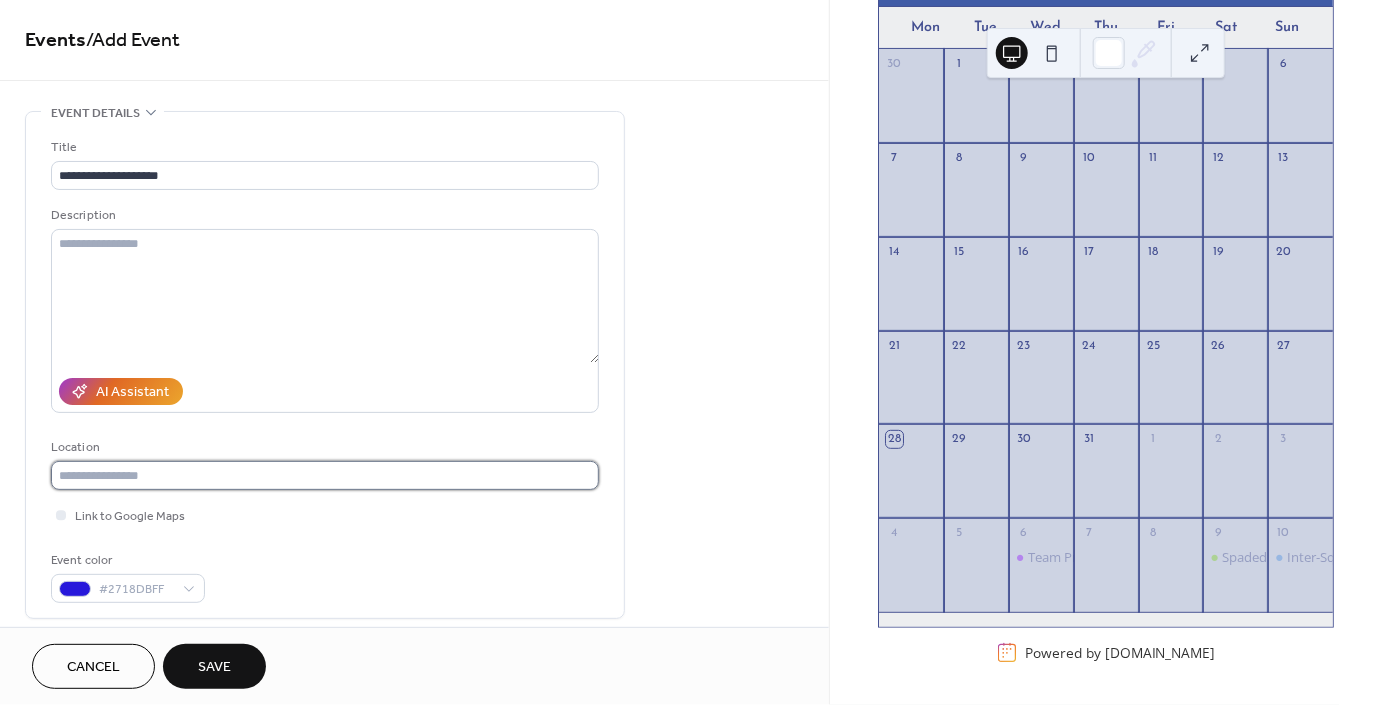 click at bounding box center (325, 475) 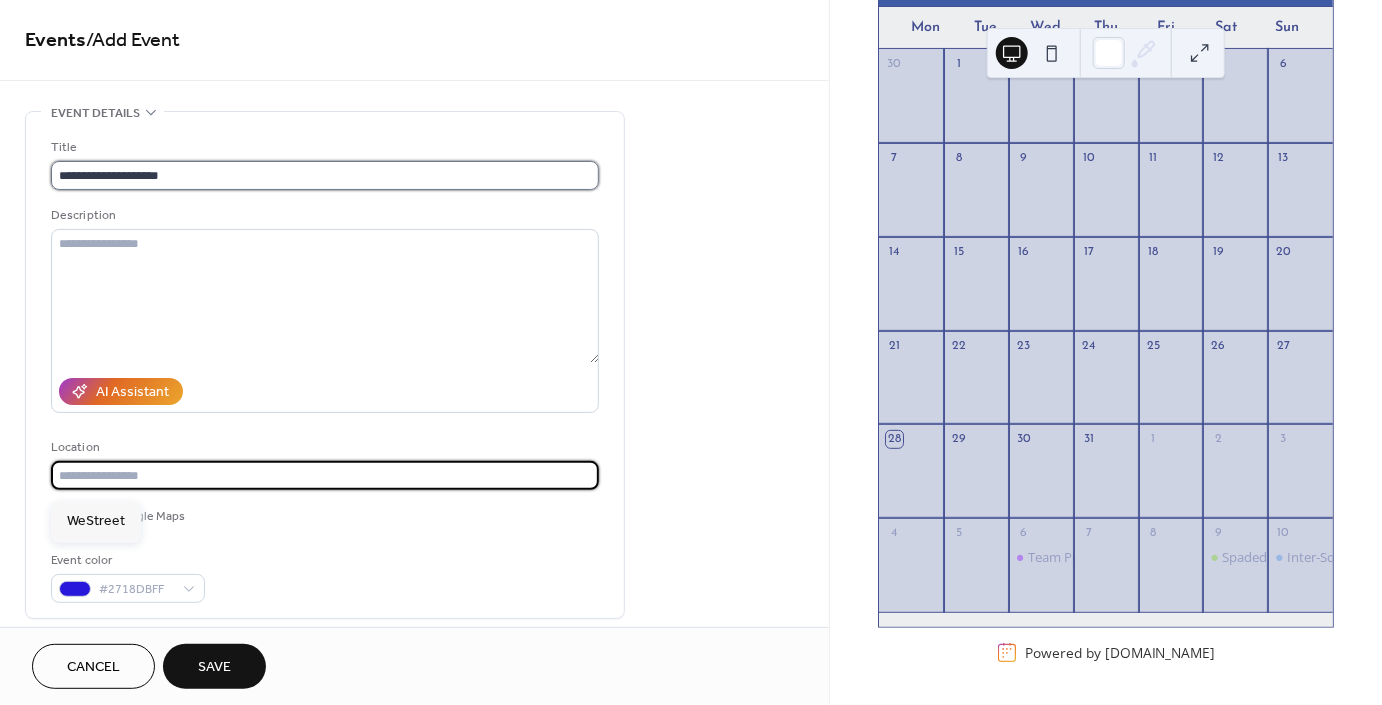 click on "**********" at bounding box center [325, 175] 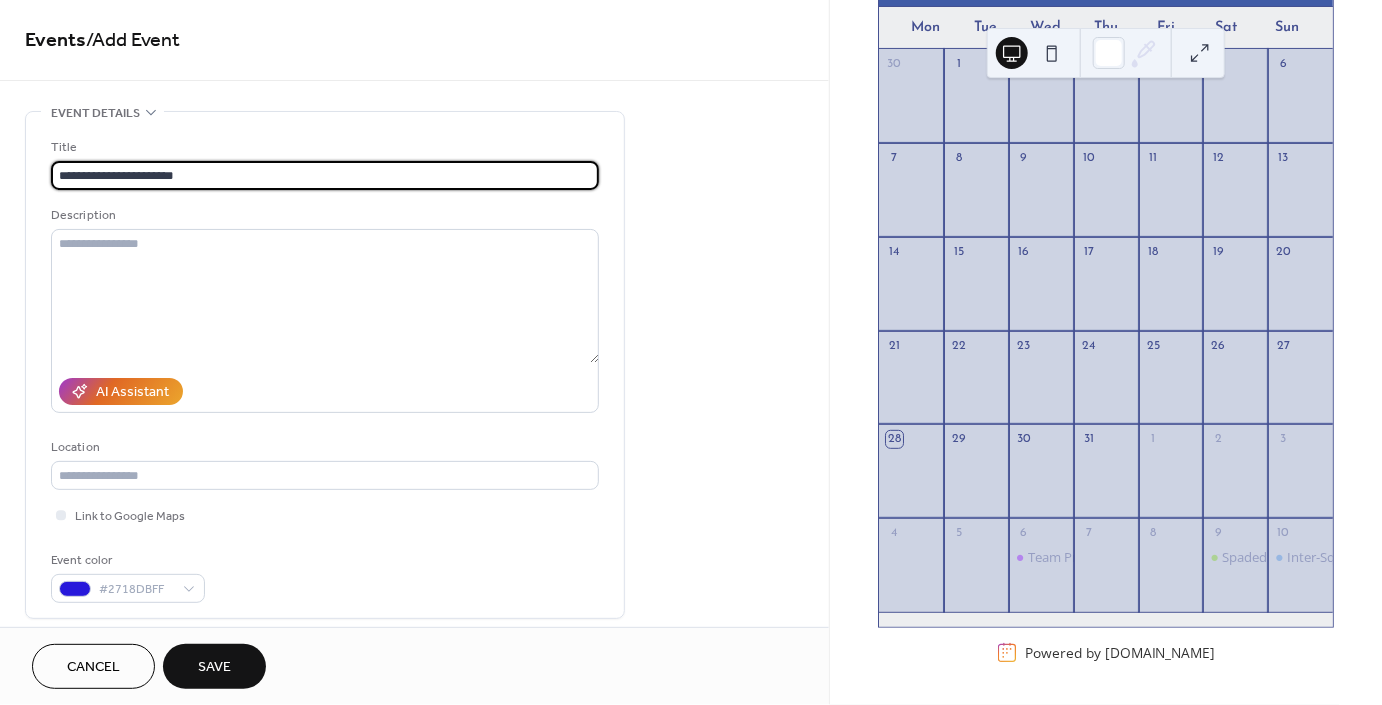 click on "**********" at bounding box center [325, 175] 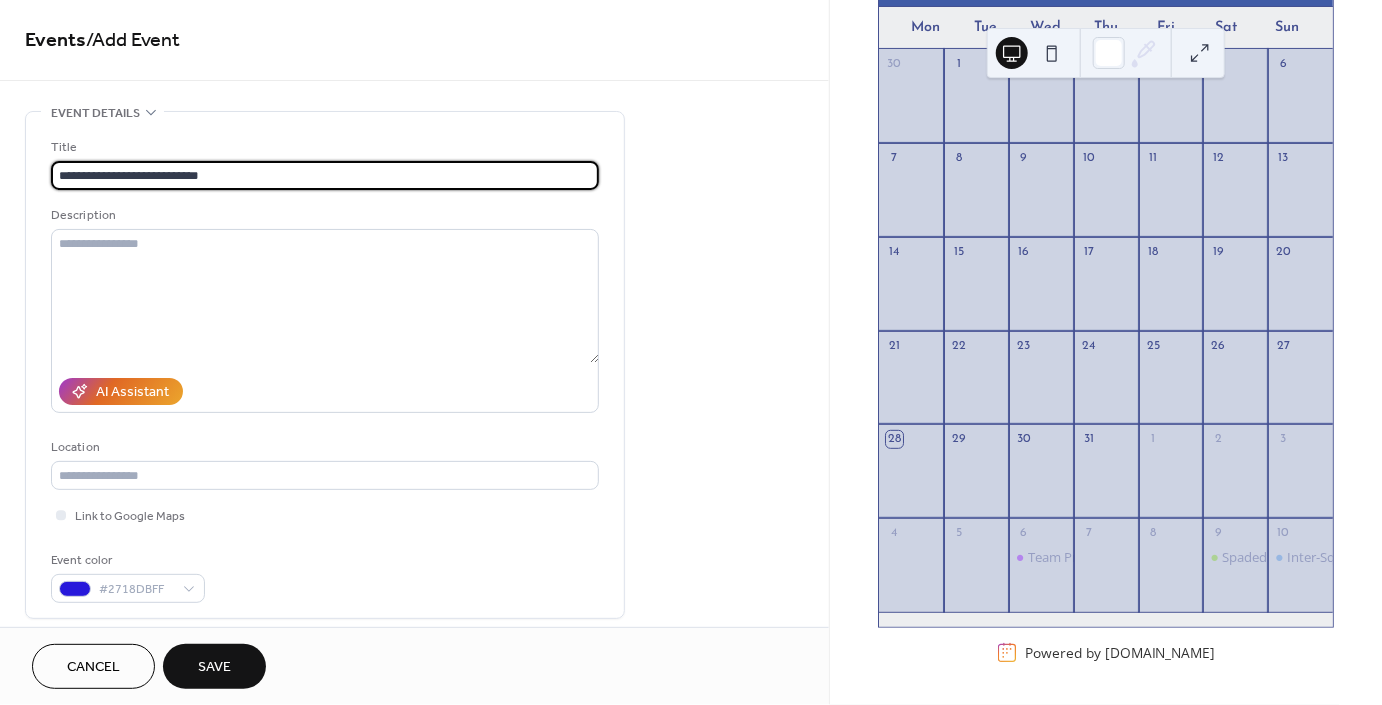 click on "**********" at bounding box center [325, 175] 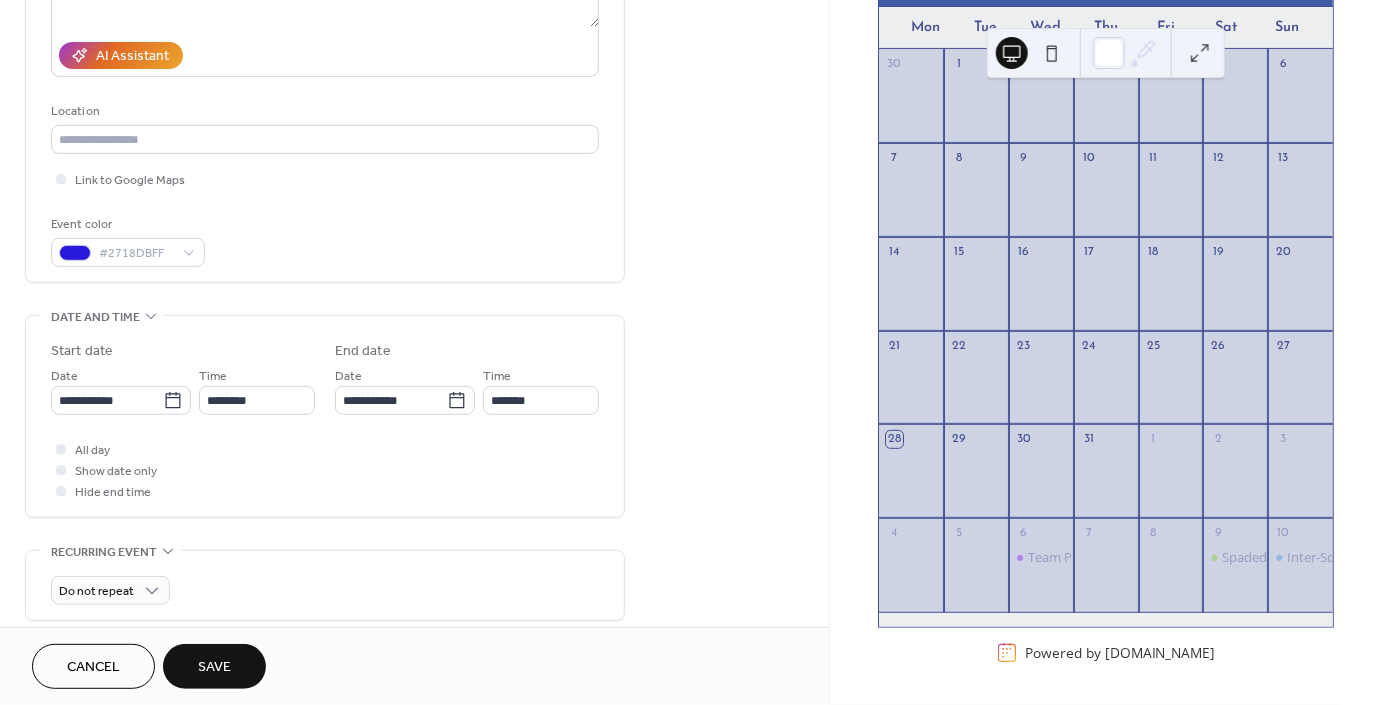 scroll, scrollTop: 355, scrollLeft: 0, axis: vertical 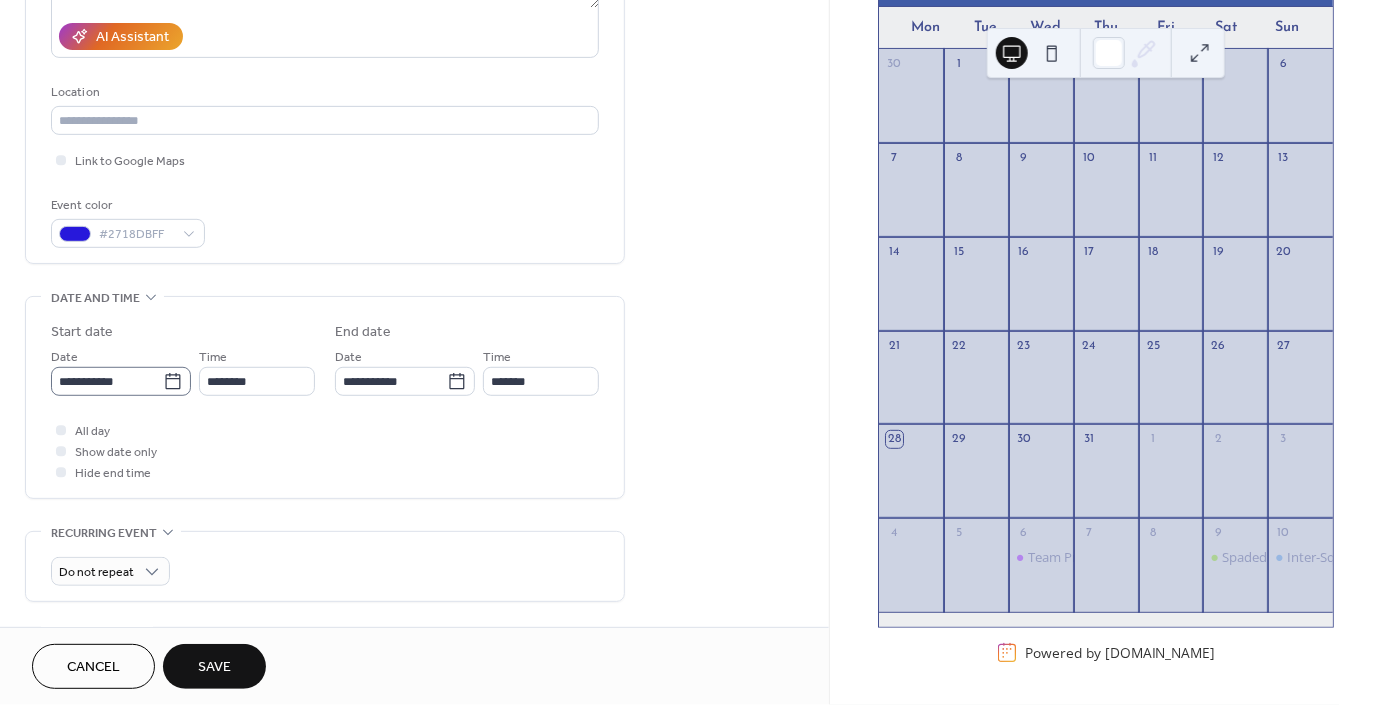type on "**********" 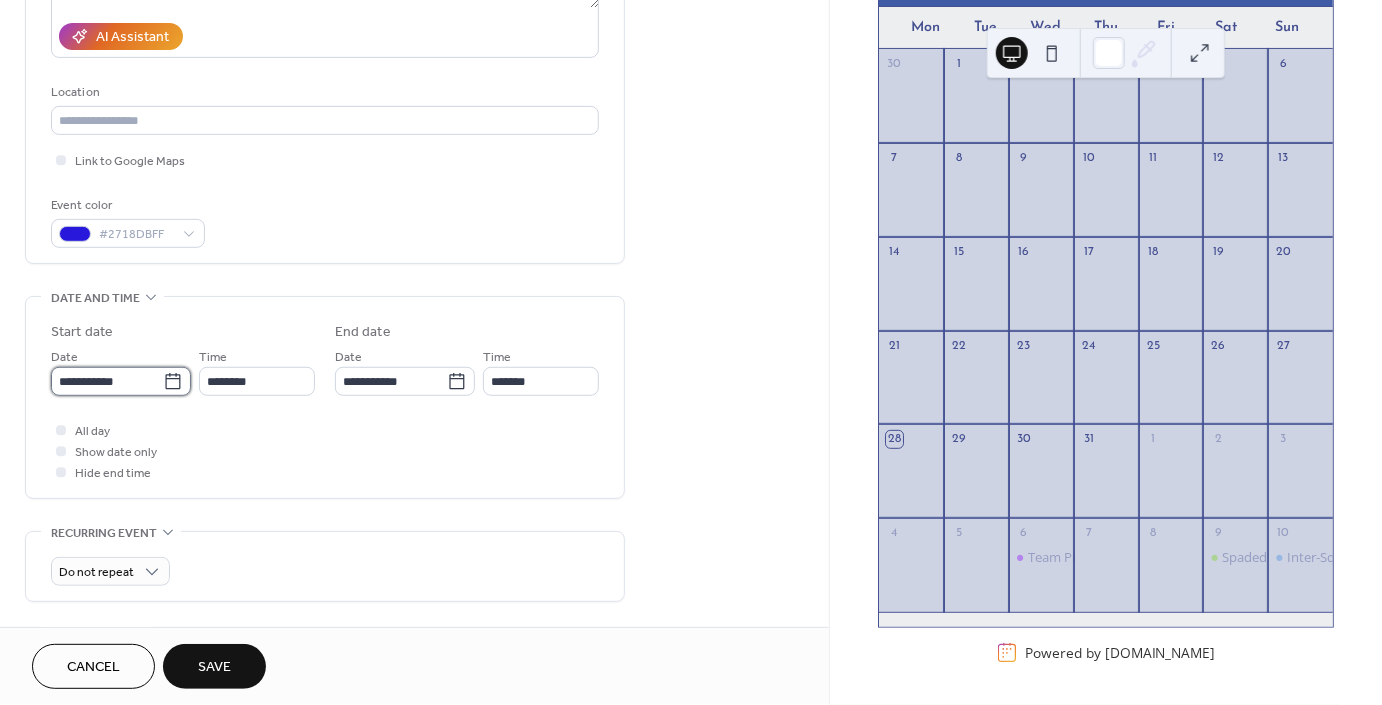 click on "**********" at bounding box center (107, 381) 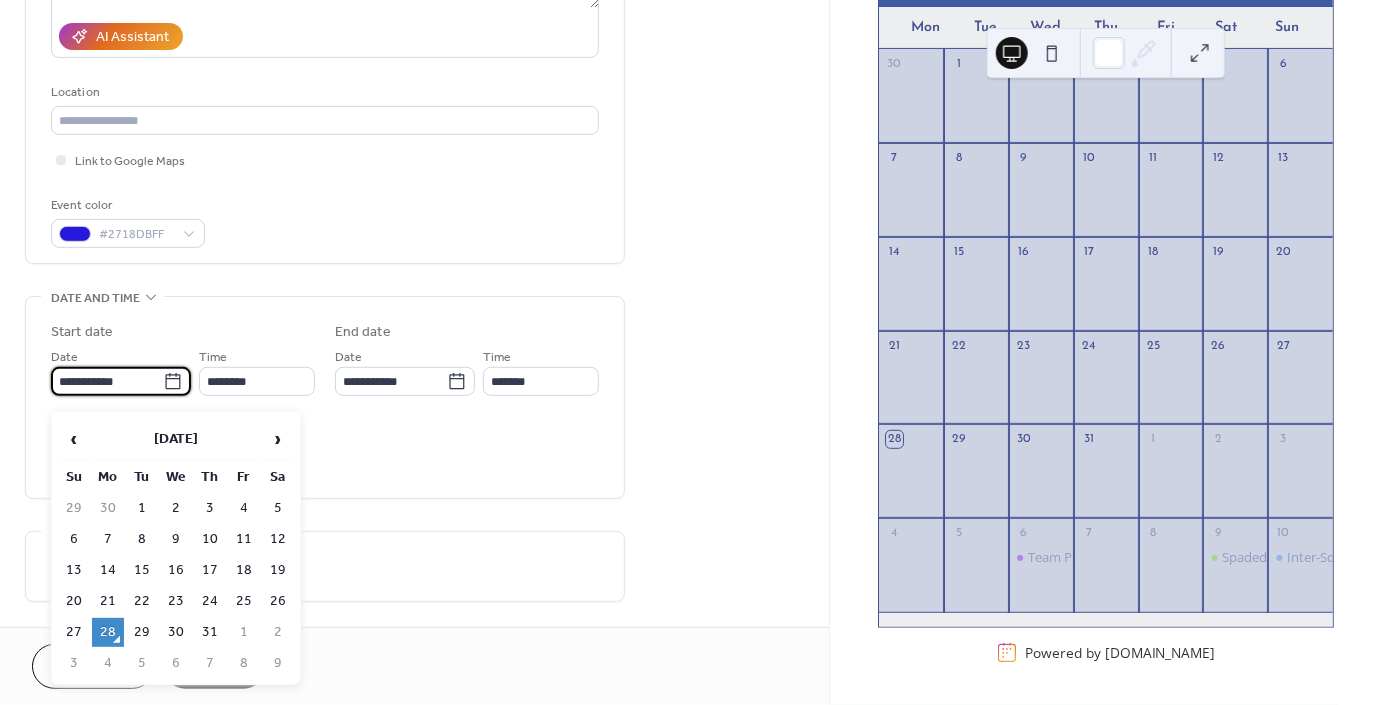 click 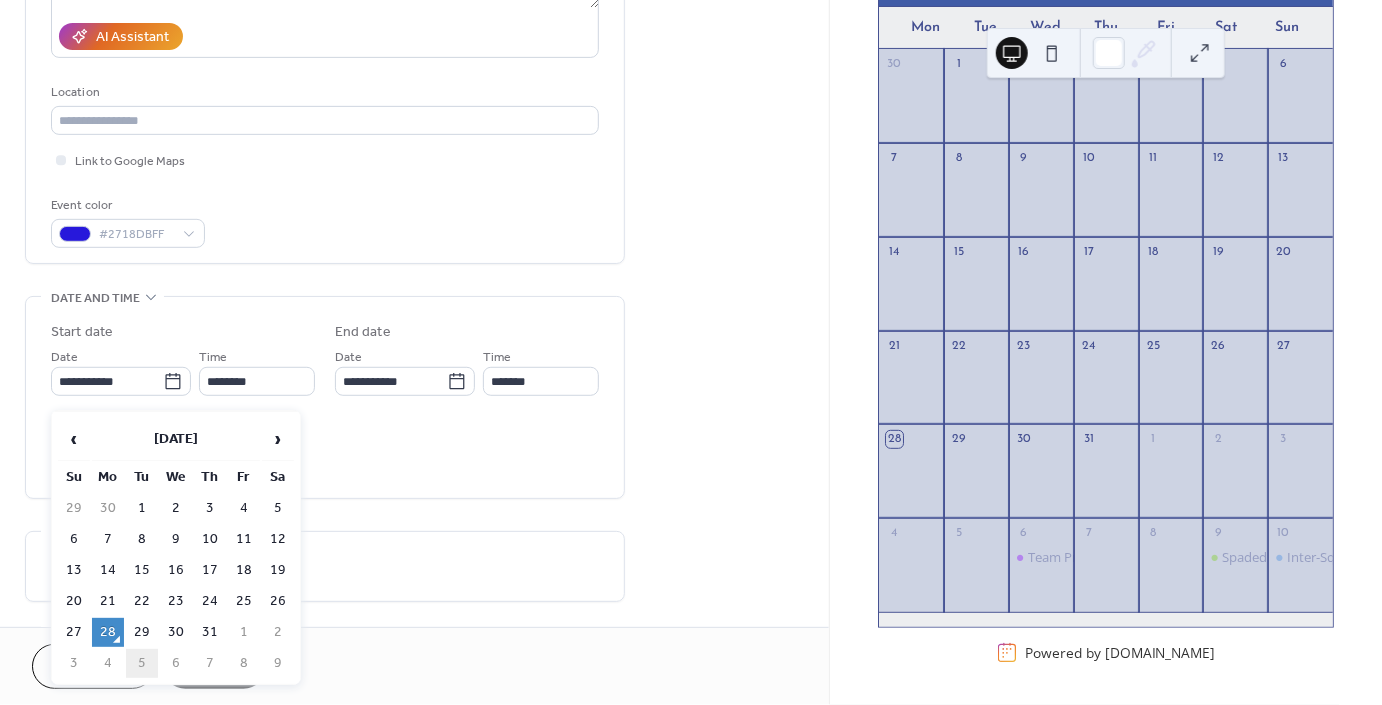 click on "5" at bounding box center (142, 663) 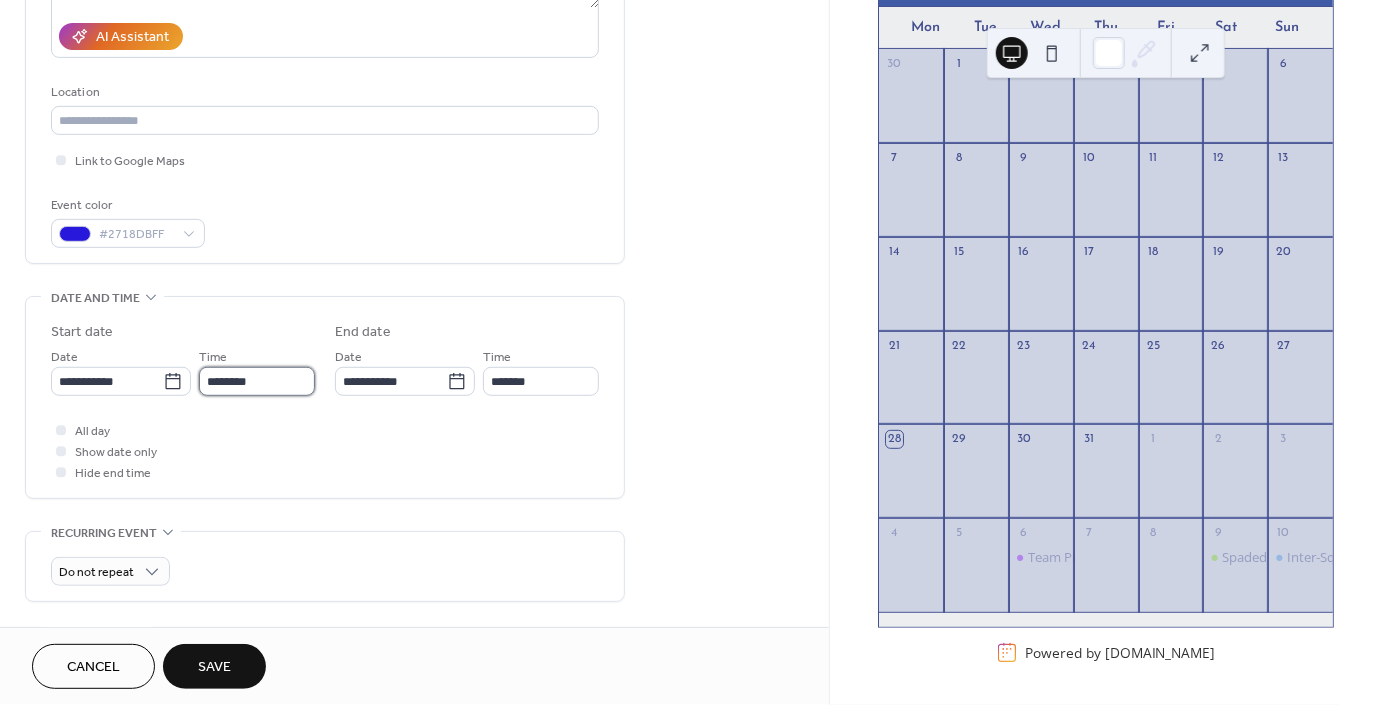 click on "********" at bounding box center [257, 381] 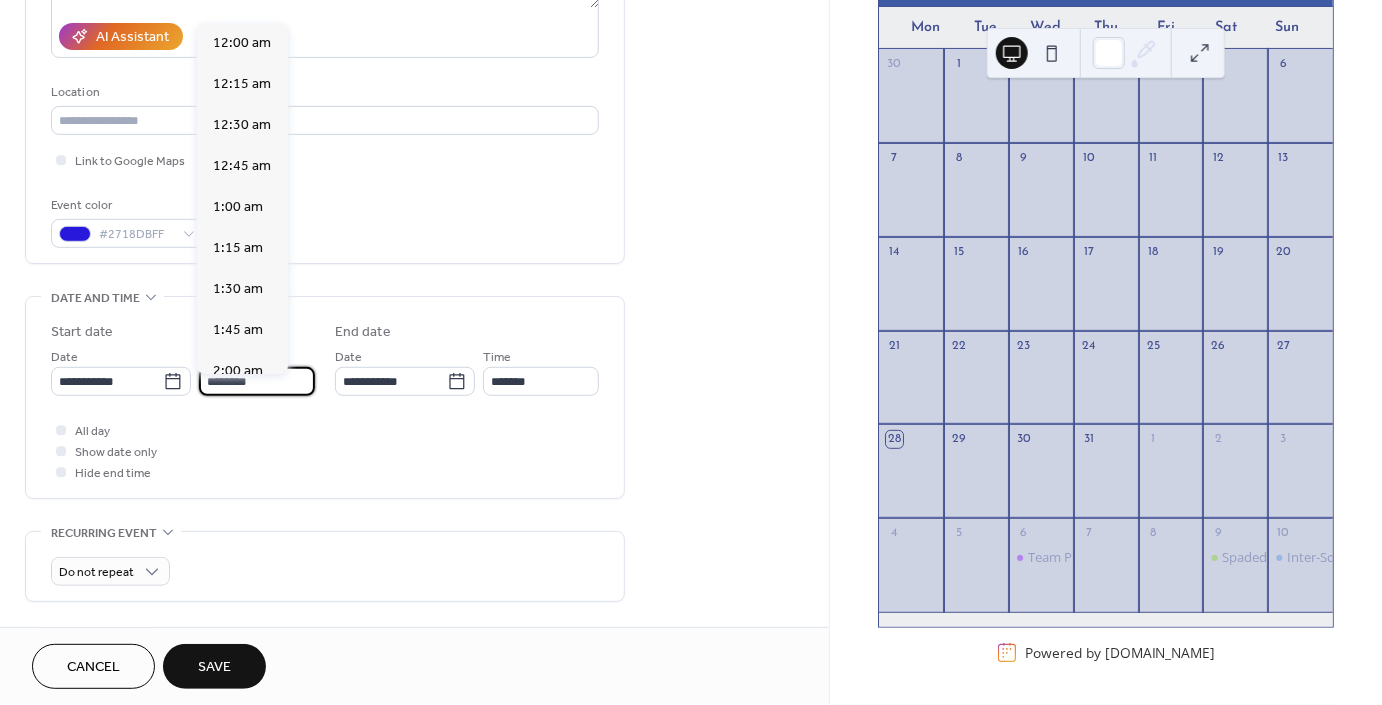 scroll, scrollTop: 1948, scrollLeft: 0, axis: vertical 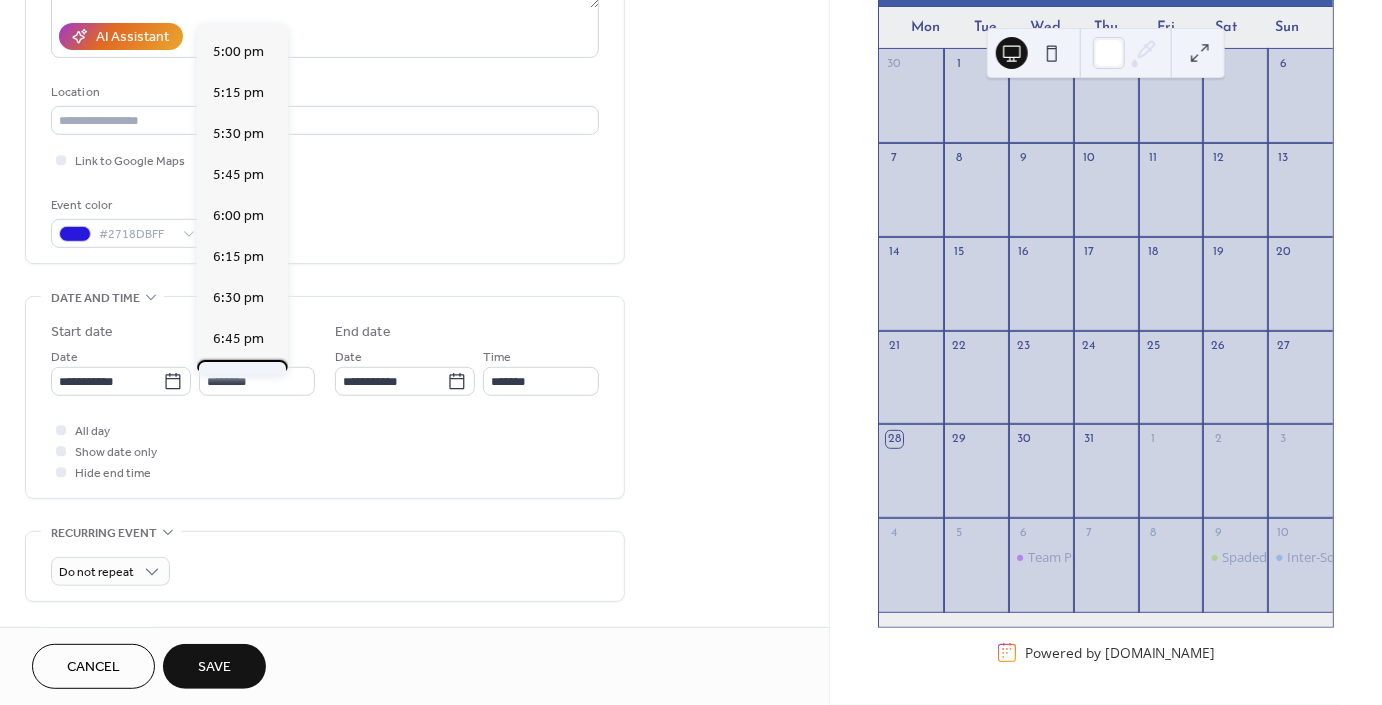 click on "7:00 pm" at bounding box center [238, 380] 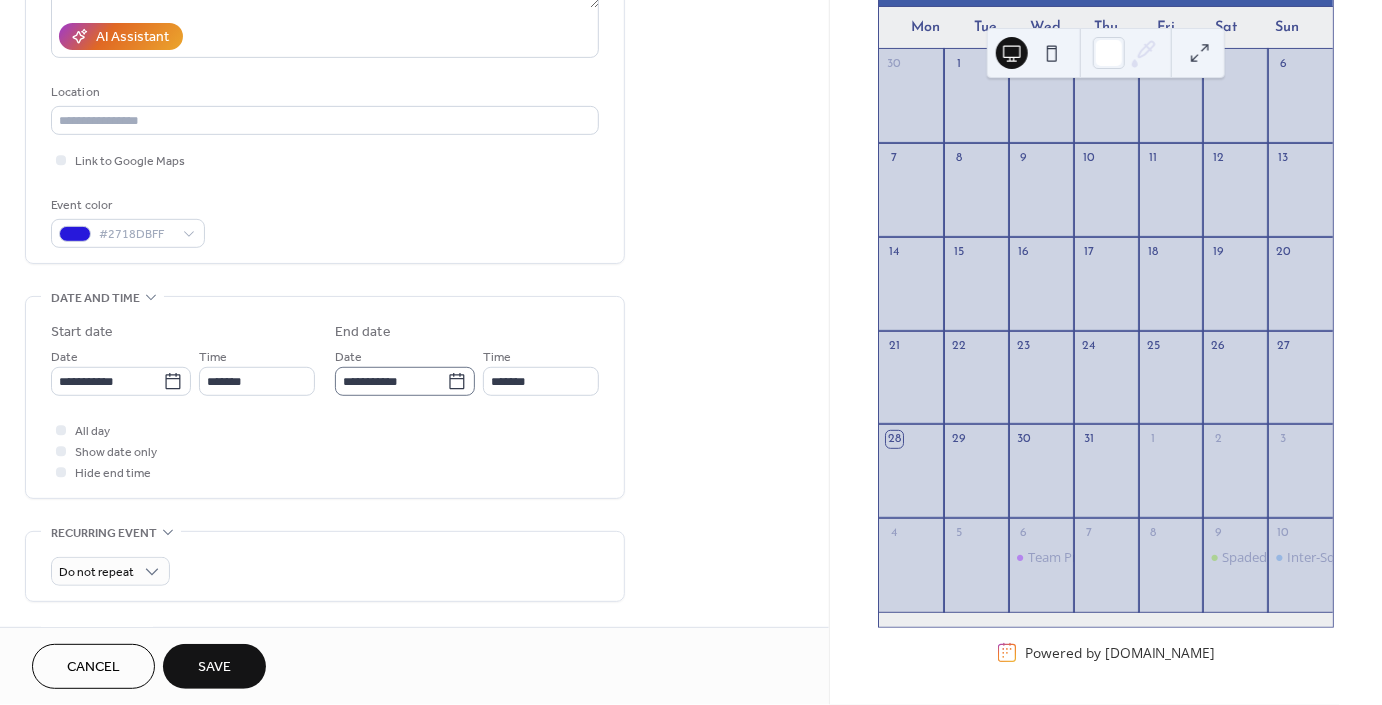 type on "*******" 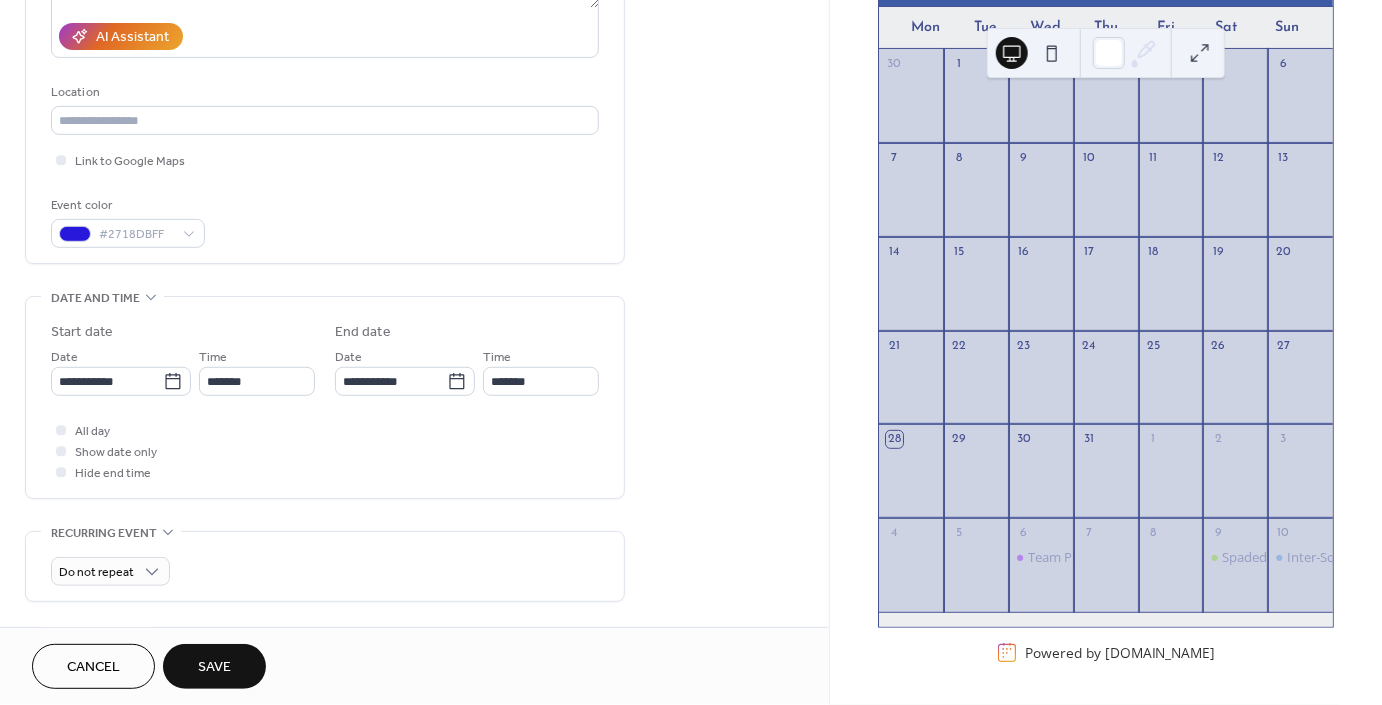 click on "Save" at bounding box center [214, 668] 